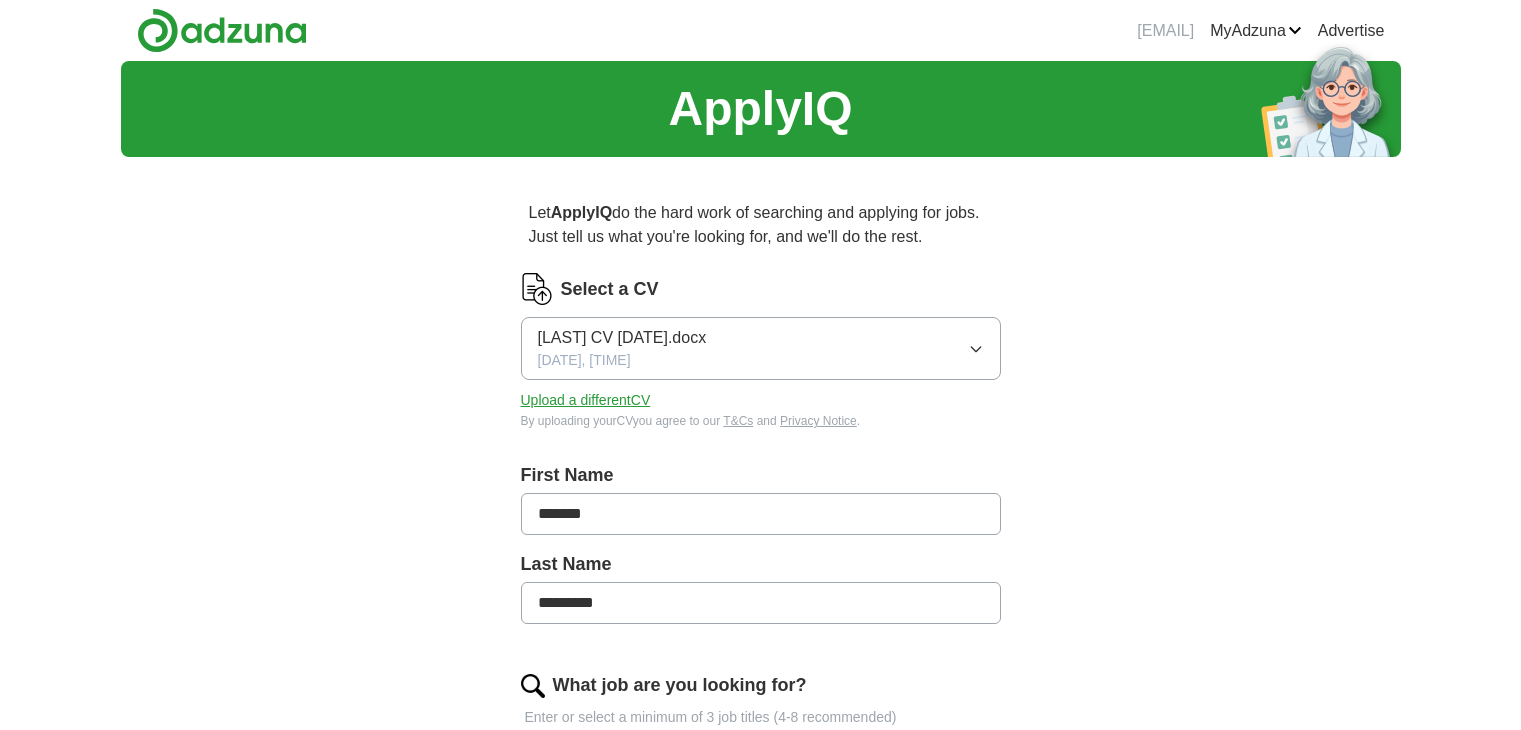 scroll, scrollTop: 0, scrollLeft: 0, axis: both 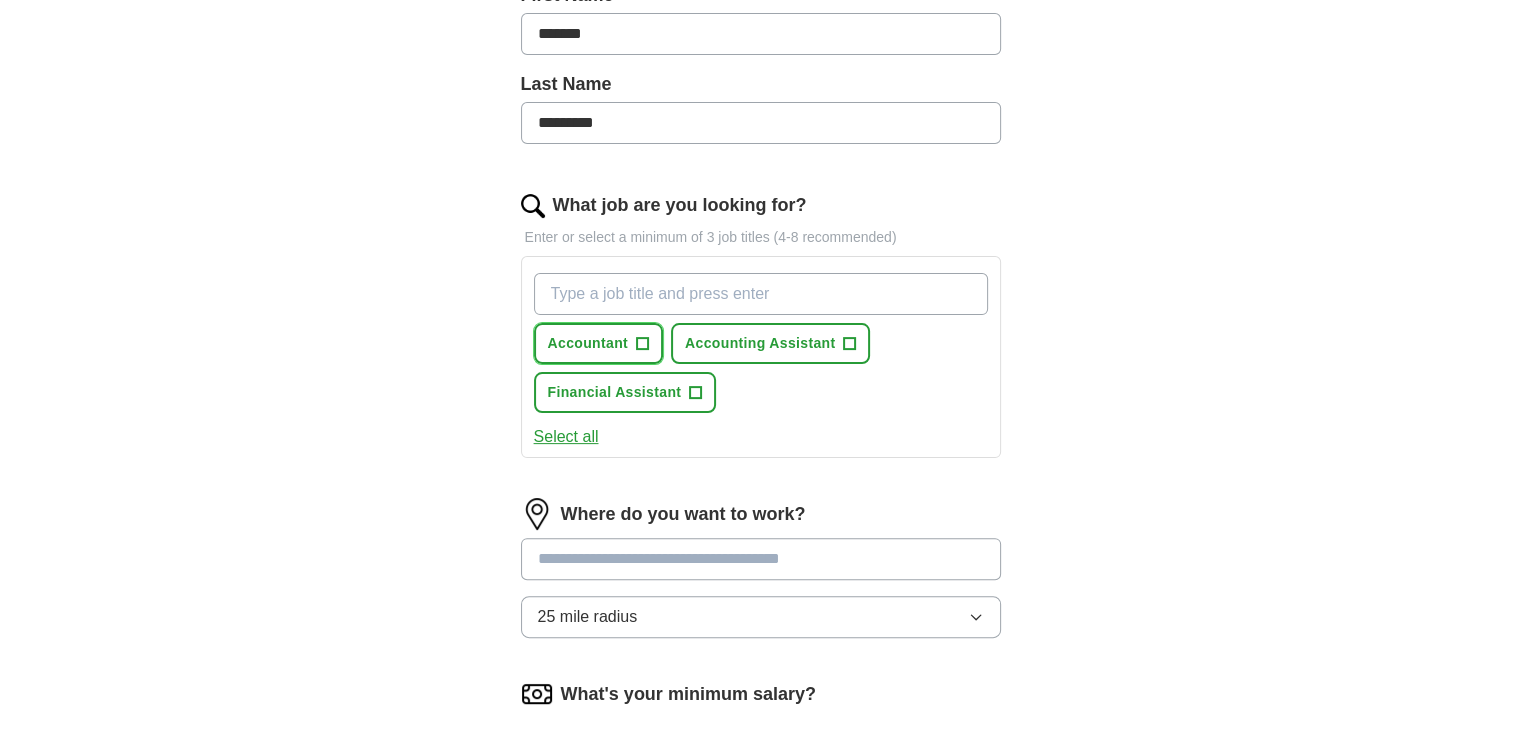 click on "+" at bounding box center [642, 344] 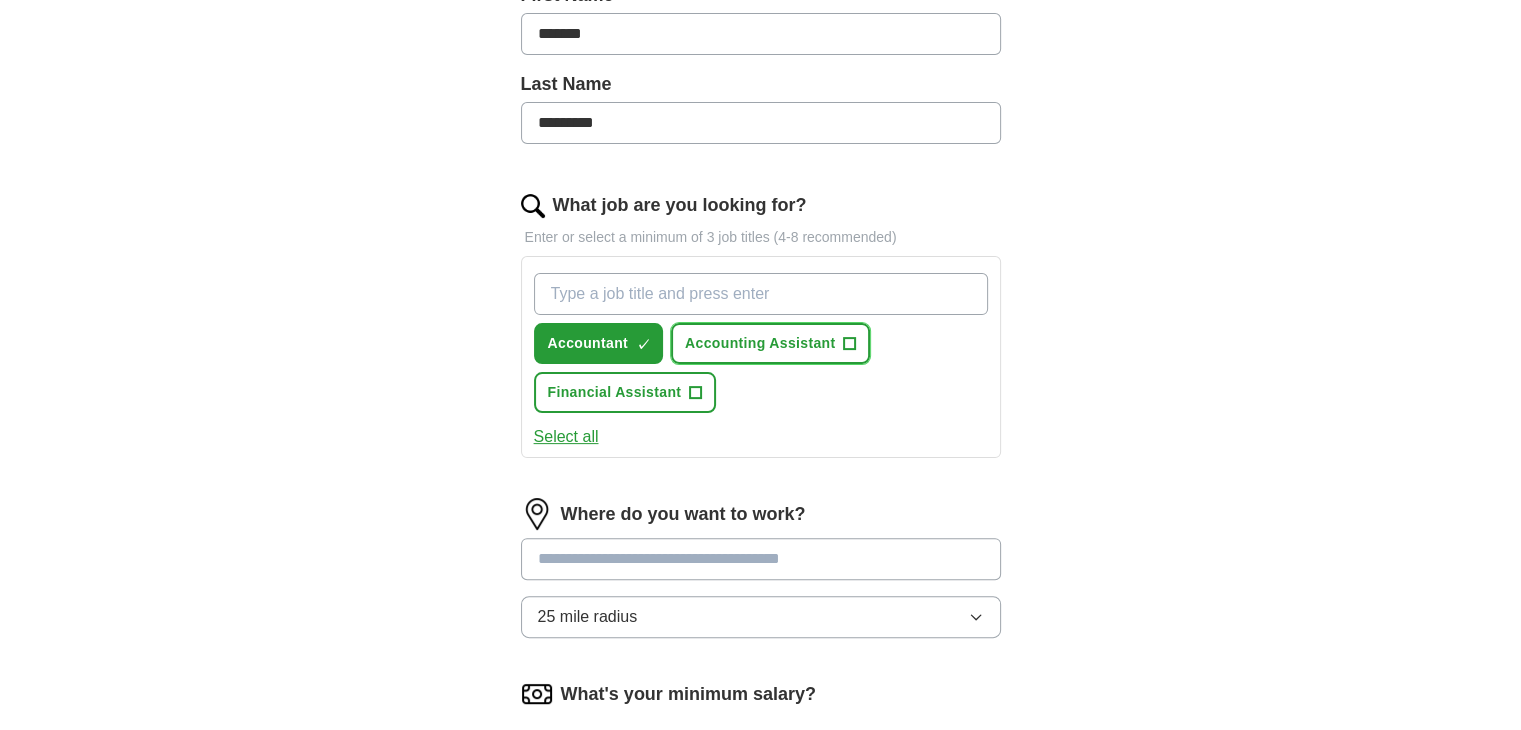 click on "+" at bounding box center (850, 344) 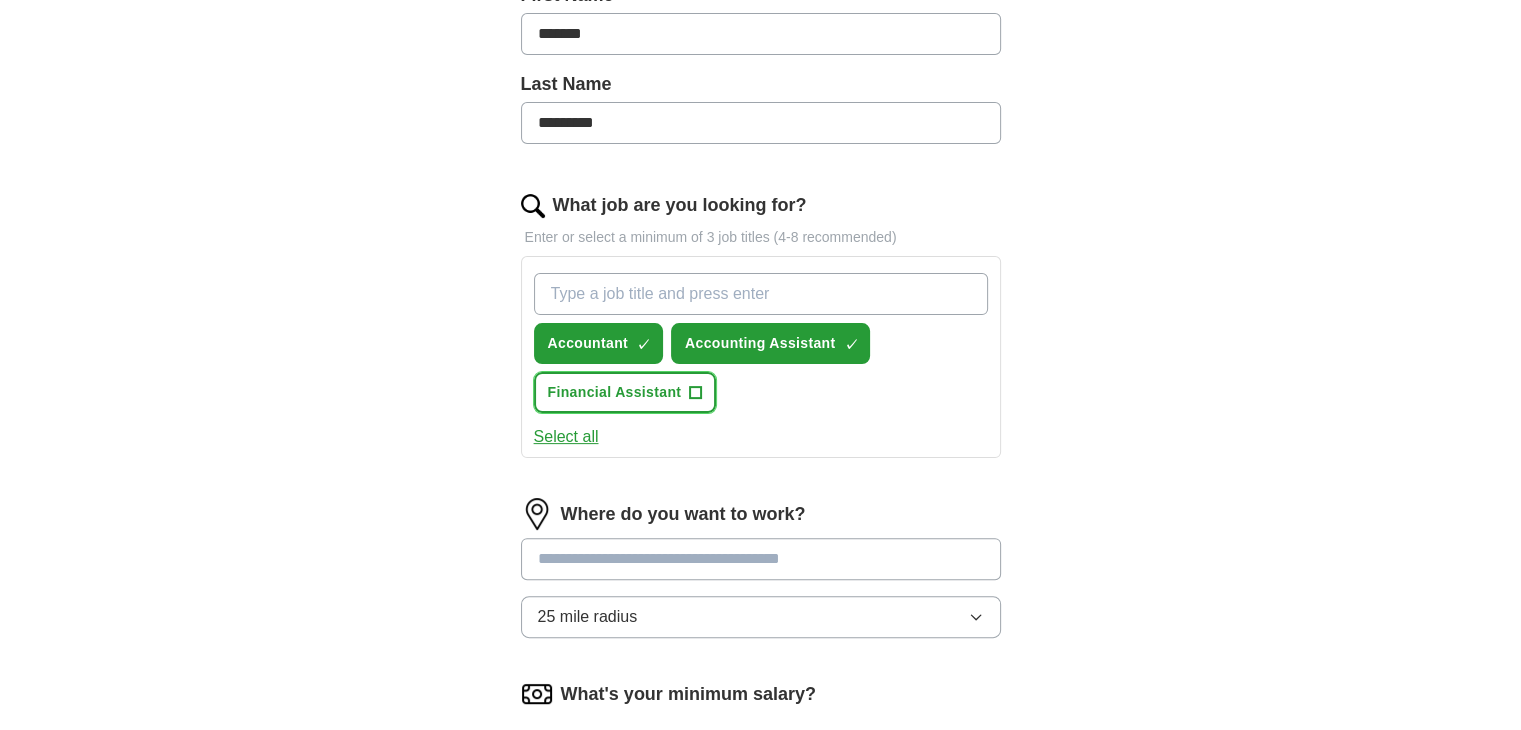 click on "+" at bounding box center (696, 393) 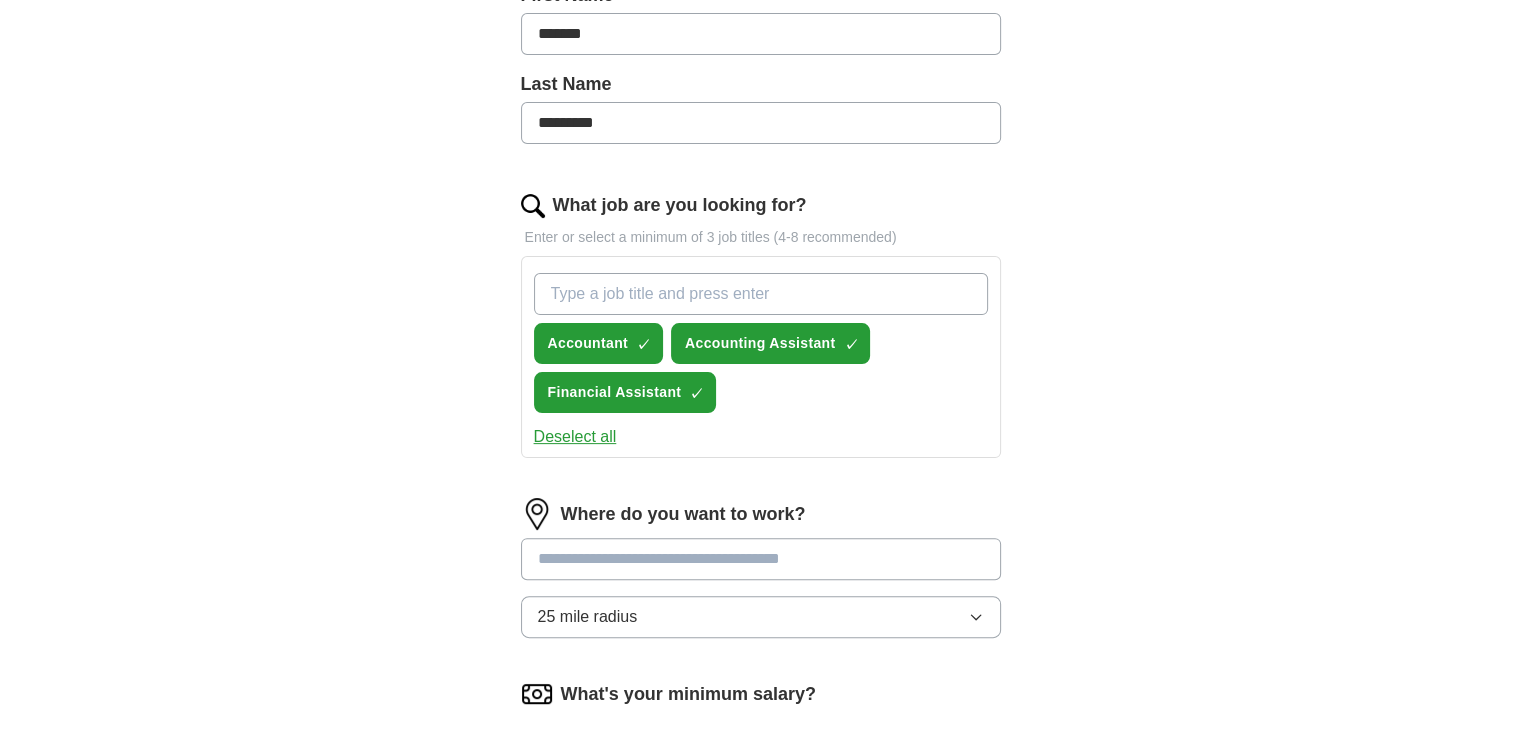 click at bounding box center (761, 559) 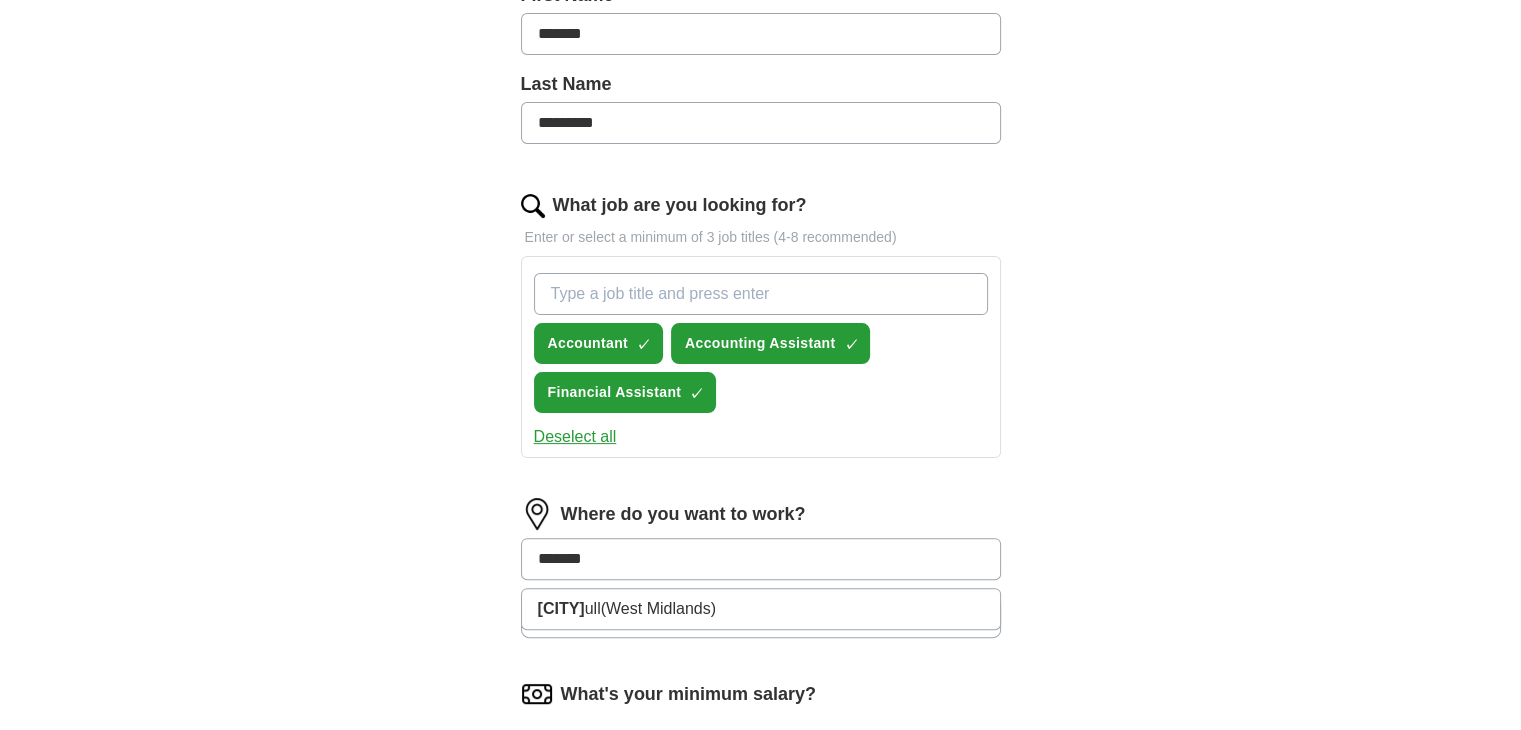 type on "********" 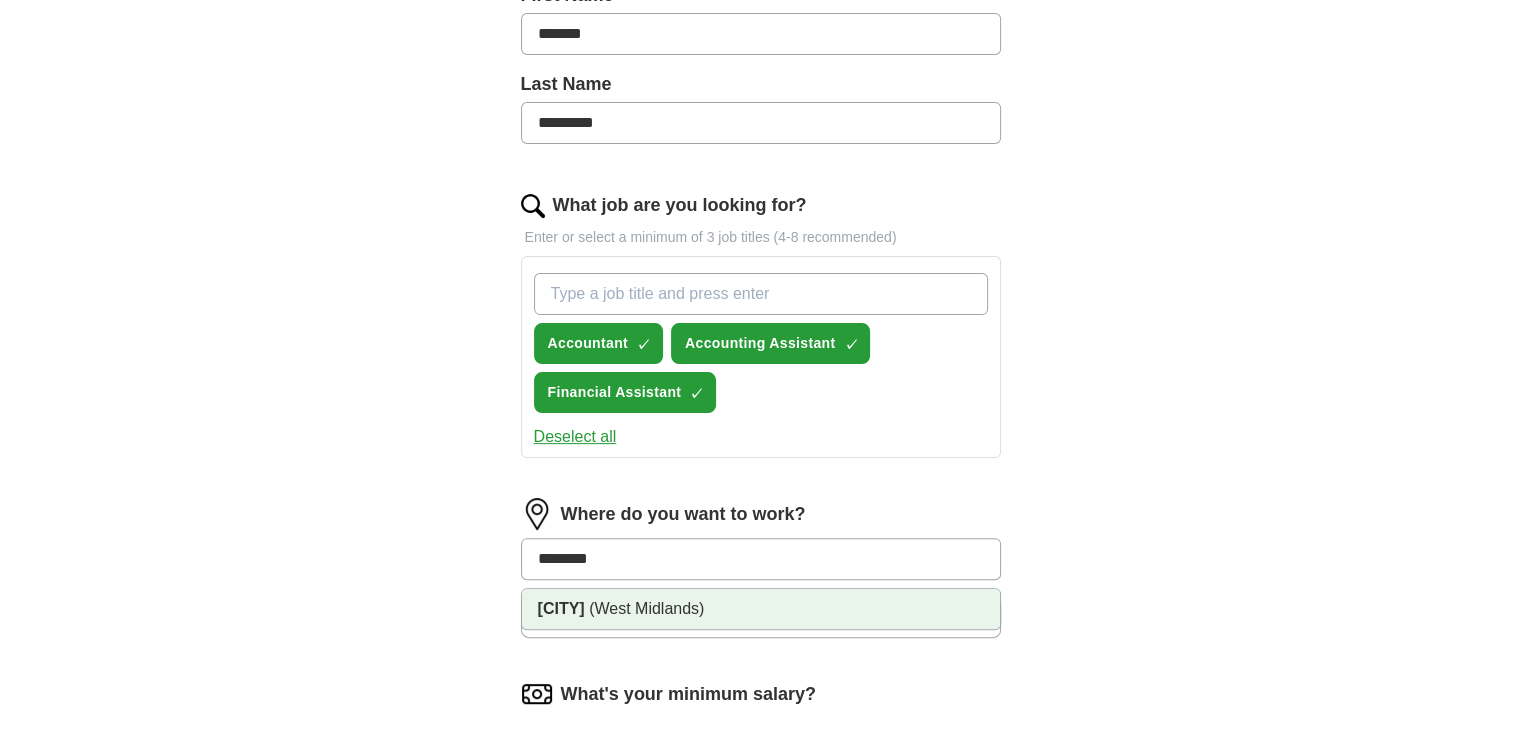 click on "Solihull   (West Midlands)" at bounding box center (761, 609) 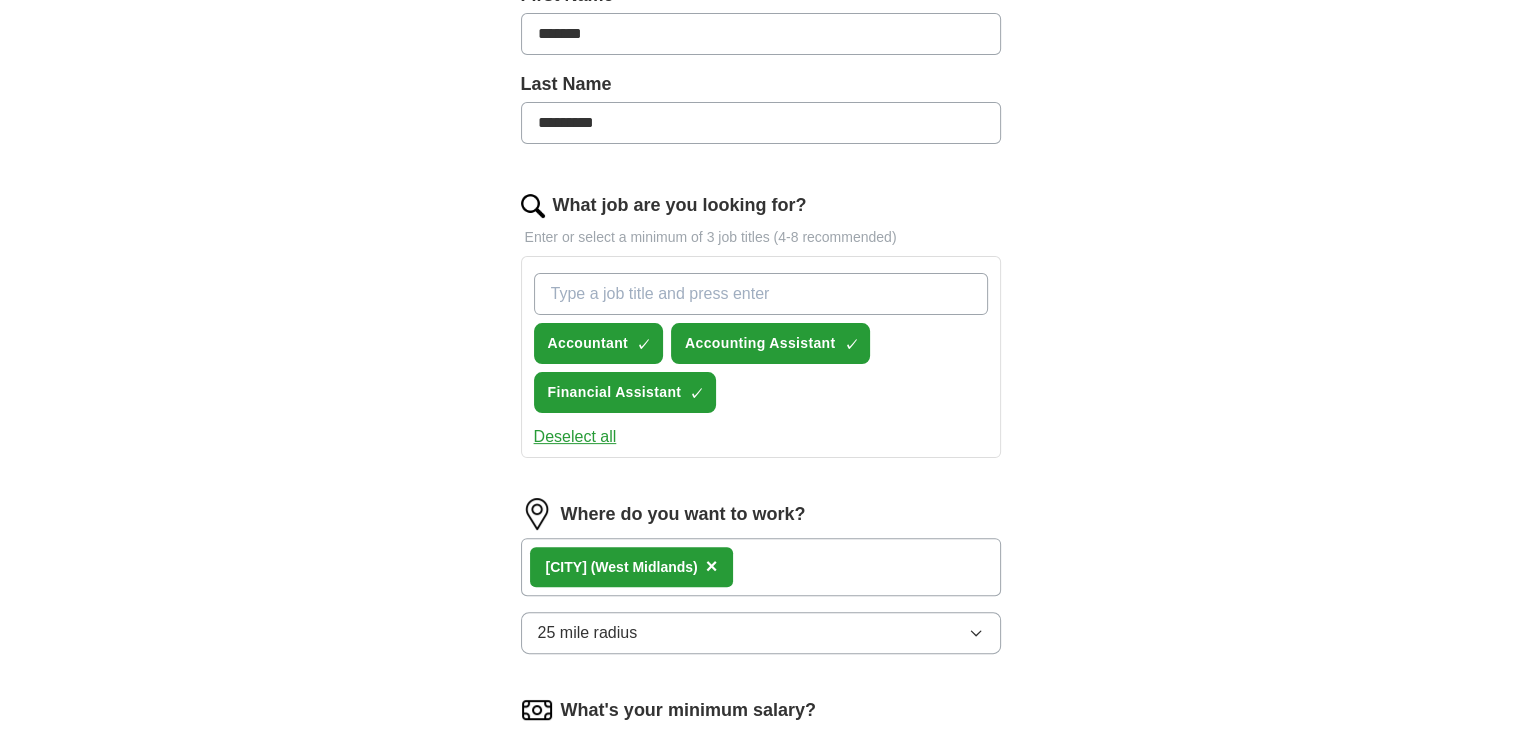 click 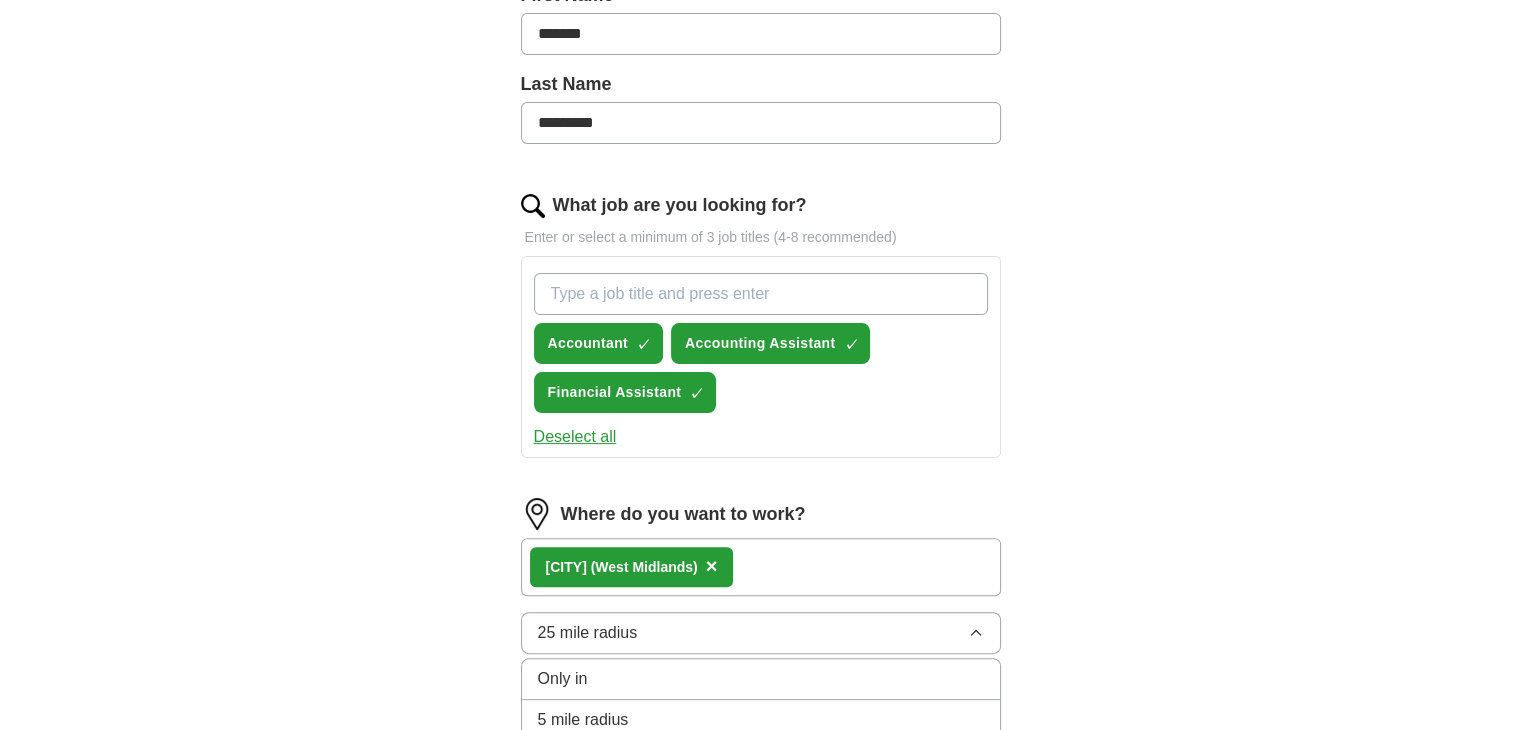 drag, startPoint x: 967, startPoint y: 626, endPoint x: 1124, endPoint y: 703, distance: 174.86566 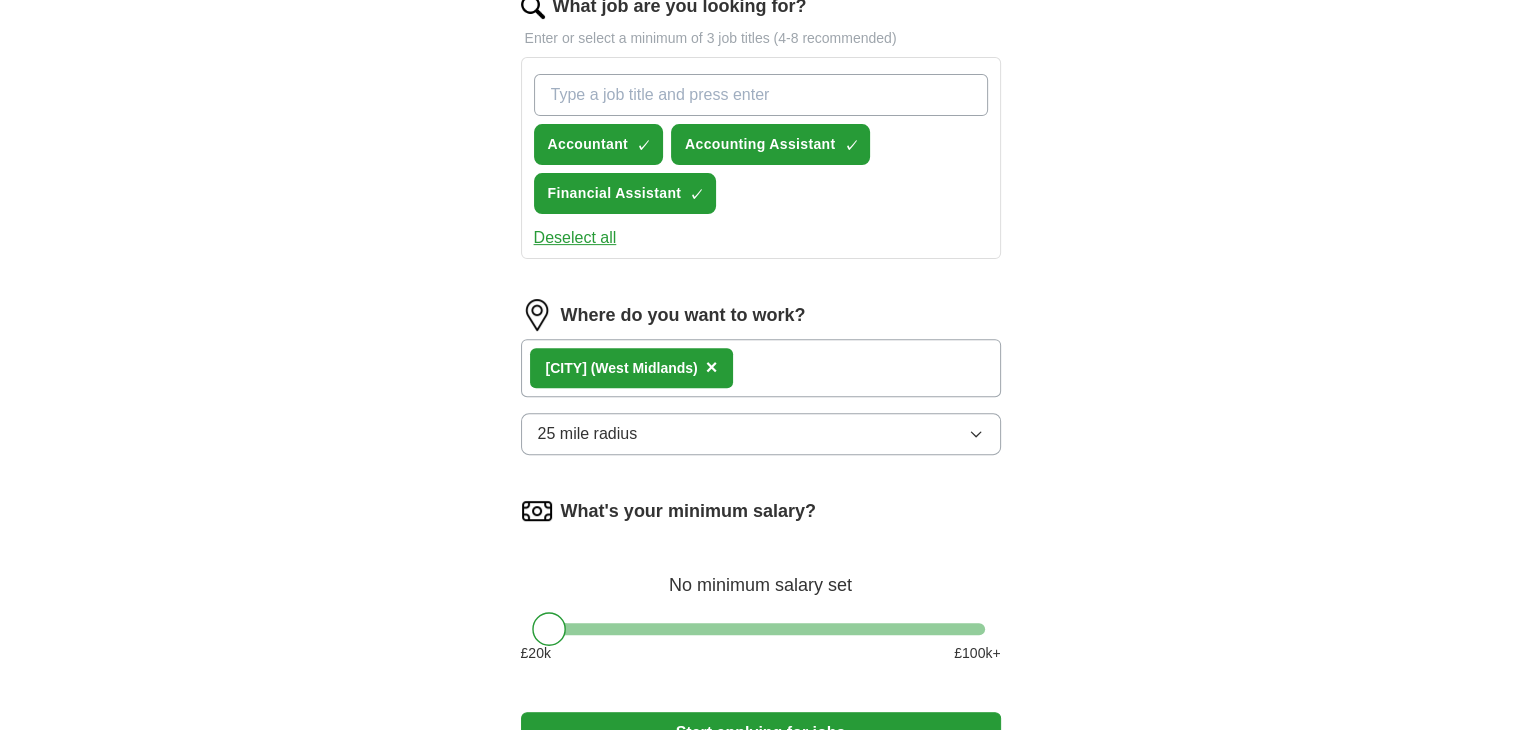 scroll, scrollTop: 680, scrollLeft: 0, axis: vertical 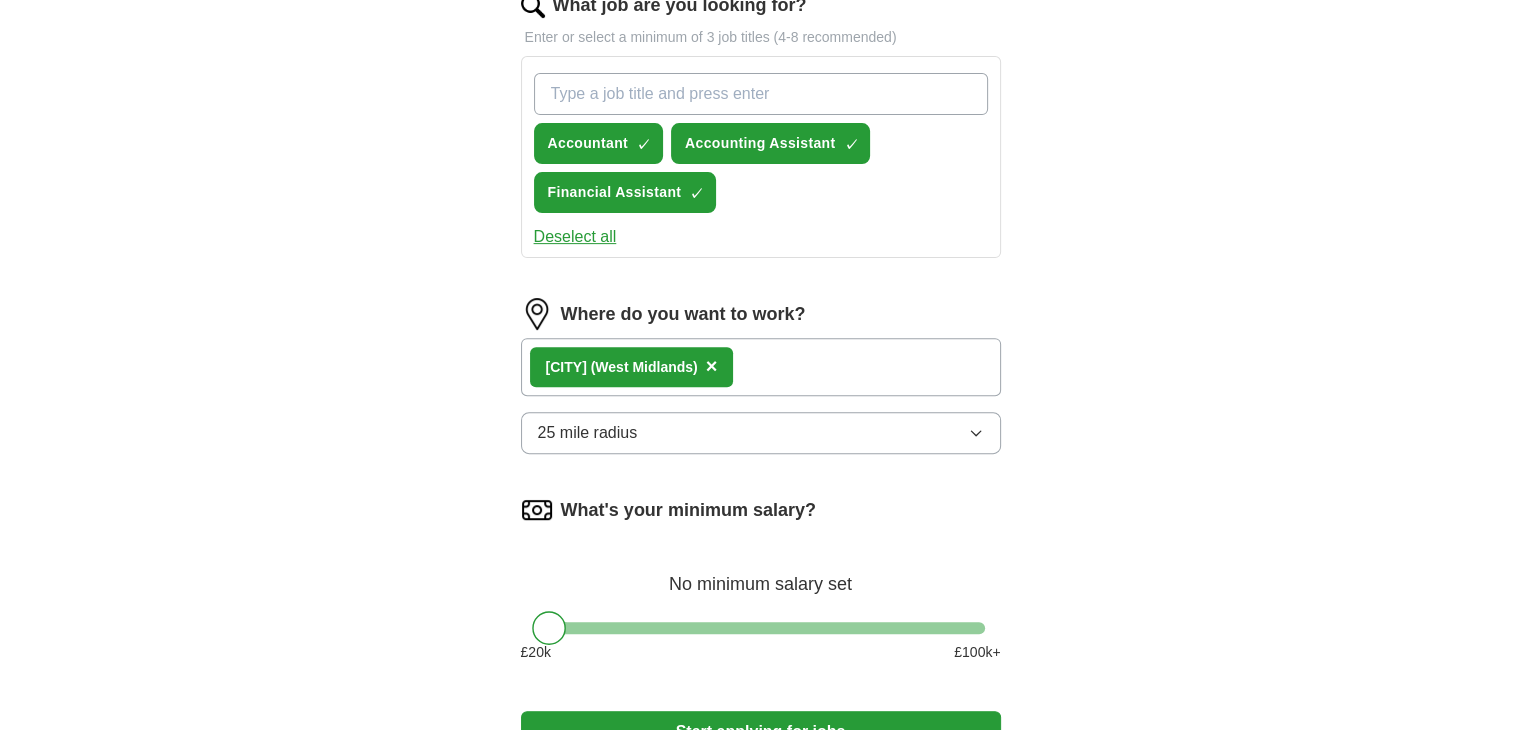 click 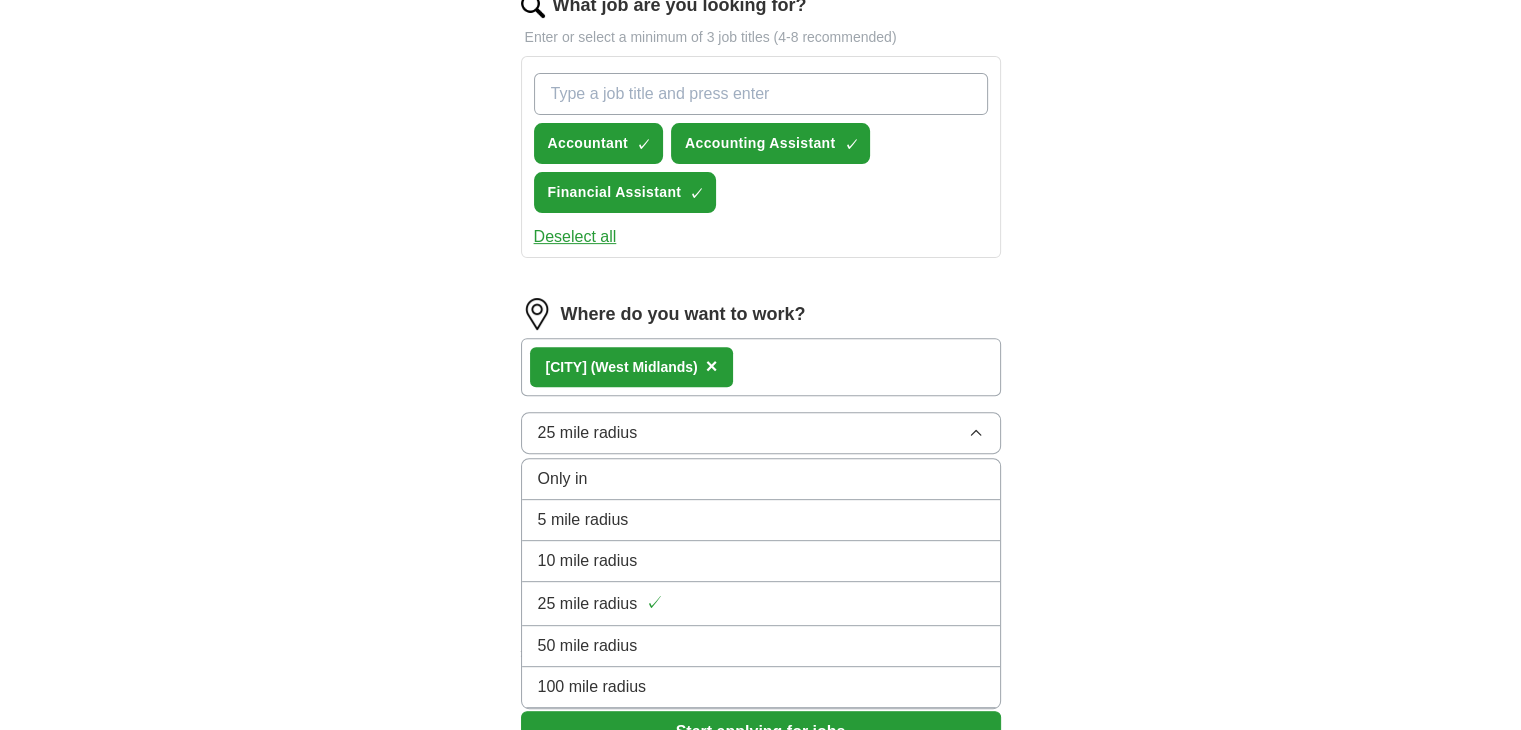 click on "10 mile radius" at bounding box center (761, 561) 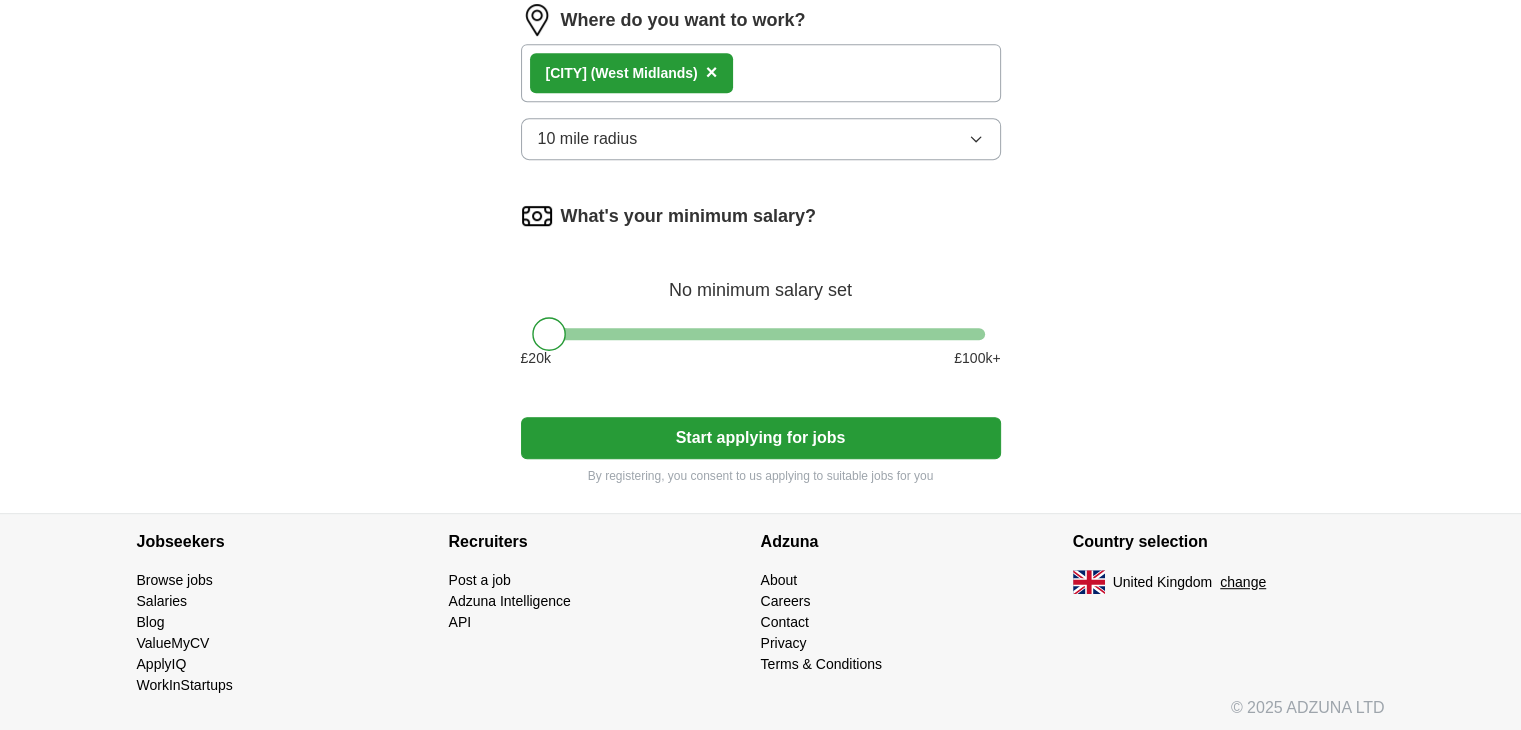 scroll, scrollTop: 975, scrollLeft: 0, axis: vertical 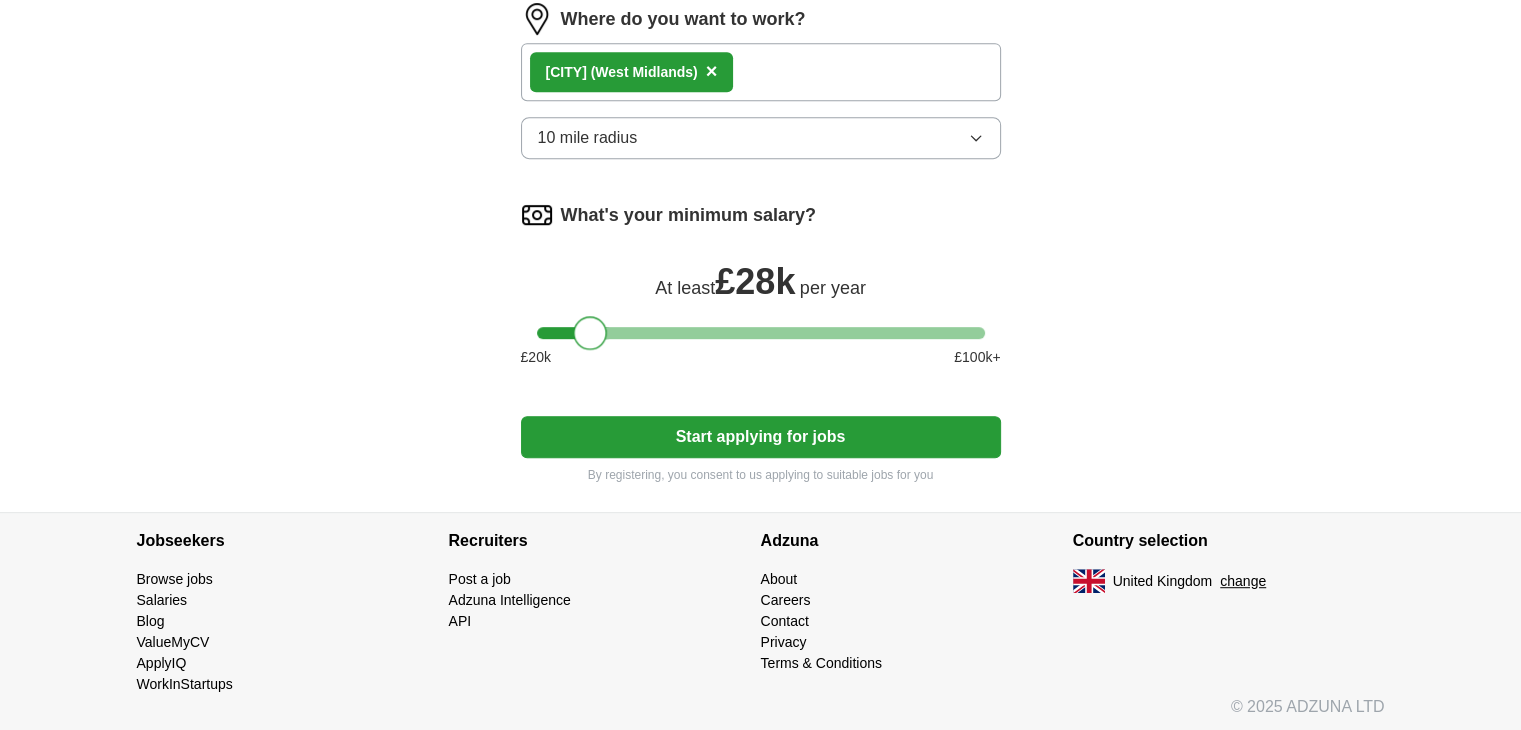 drag, startPoint x: 548, startPoint y: 326, endPoint x: 587, endPoint y: 333, distance: 39.623226 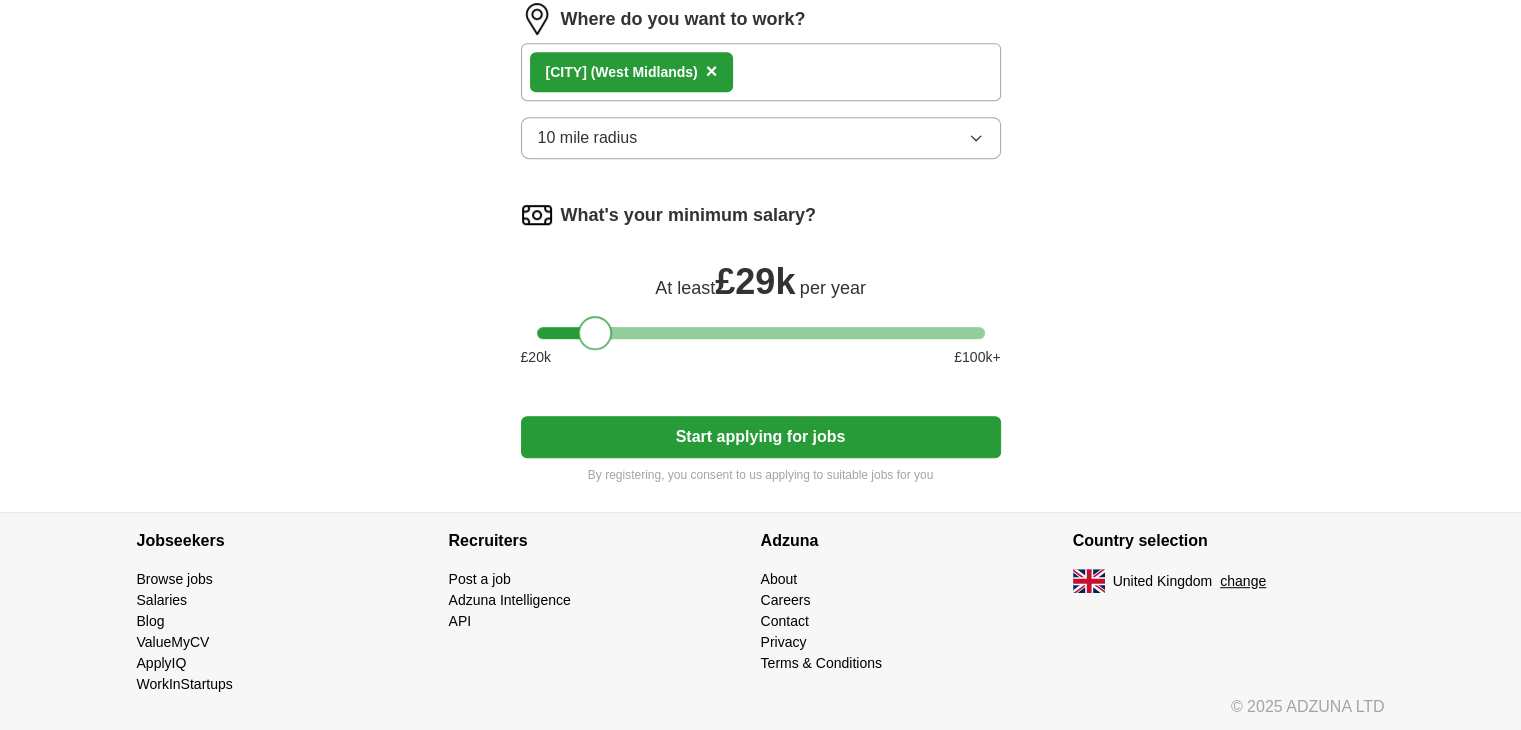 click at bounding box center [595, 333] 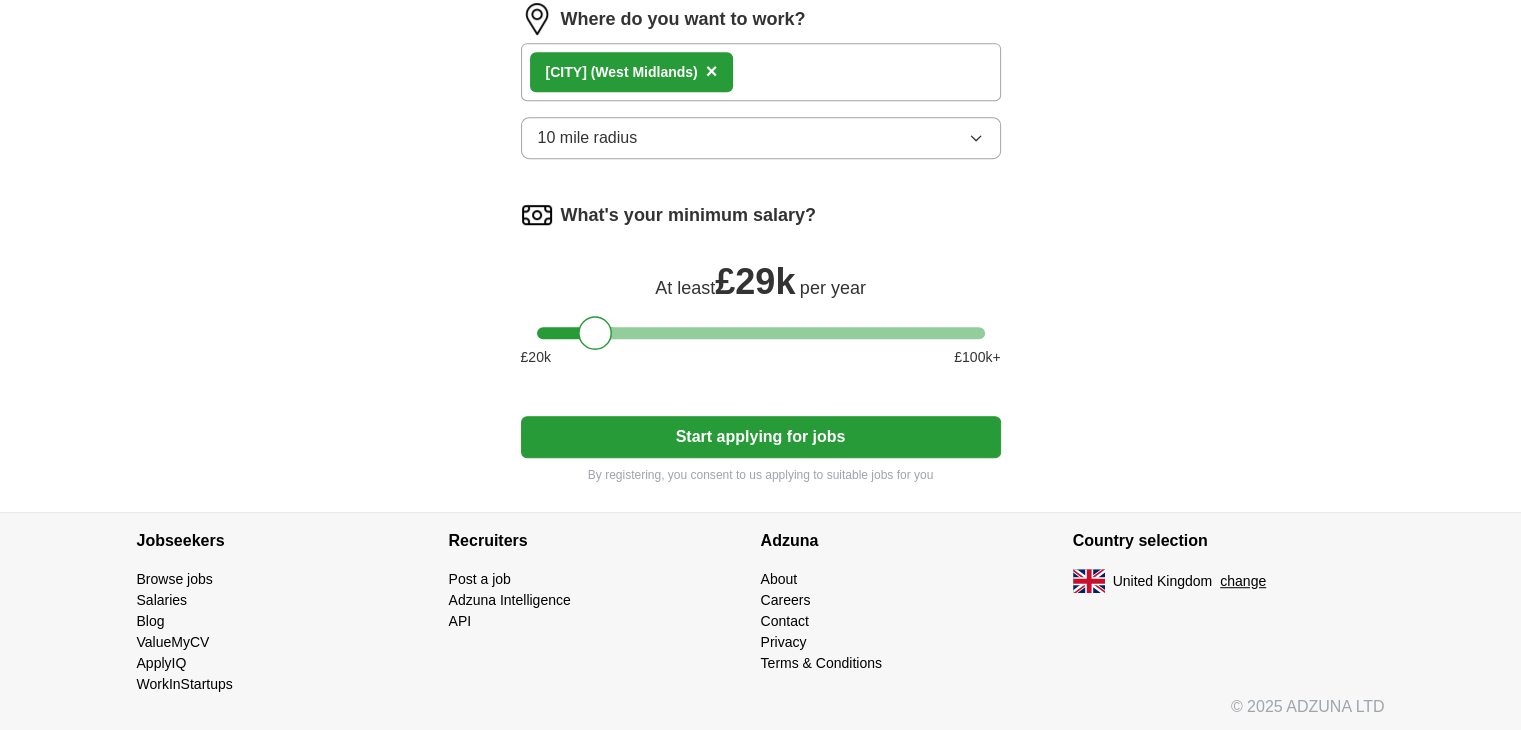 click on "Start applying for jobs" at bounding box center (761, 437) 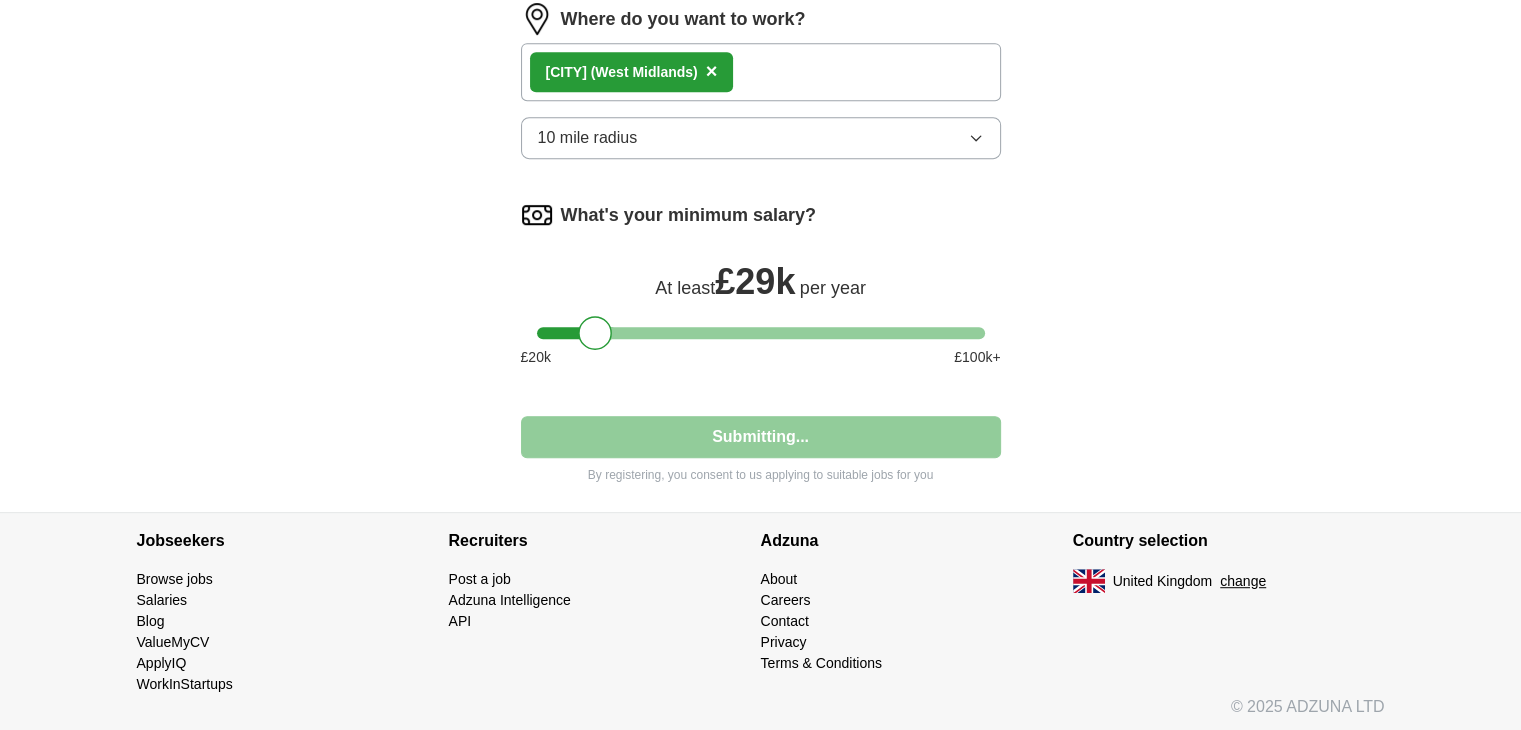 select on "**" 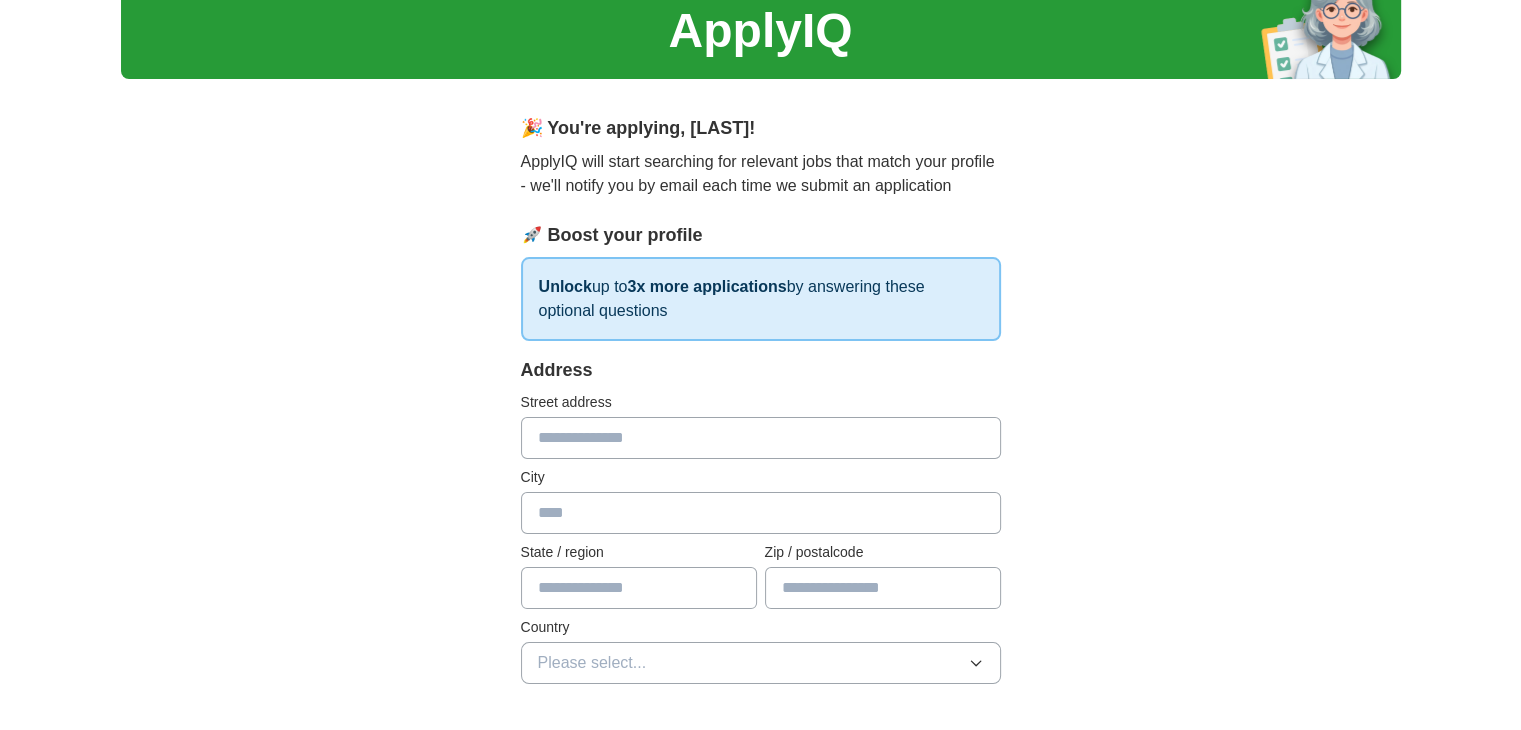 scroll, scrollTop: 0, scrollLeft: 0, axis: both 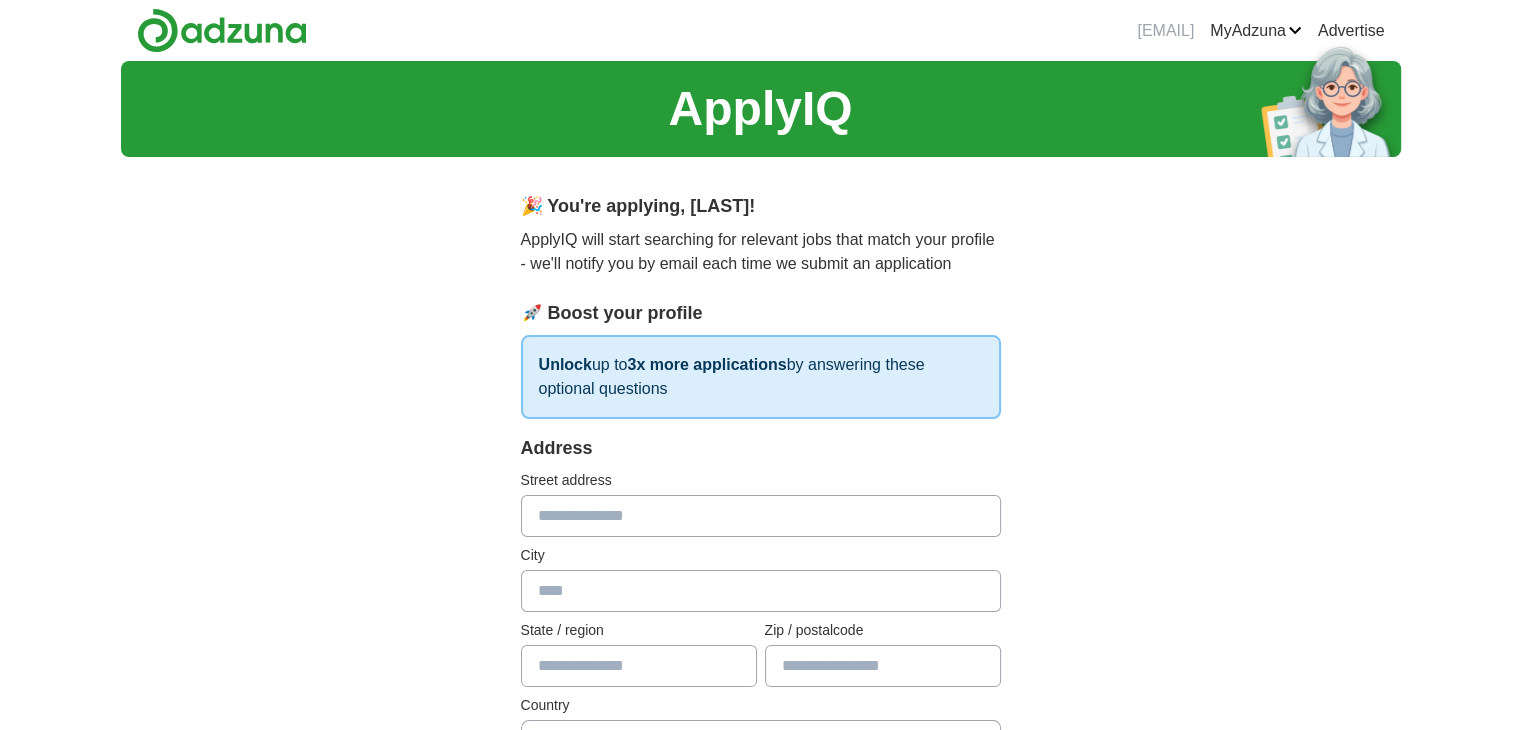 click at bounding box center (761, 516) 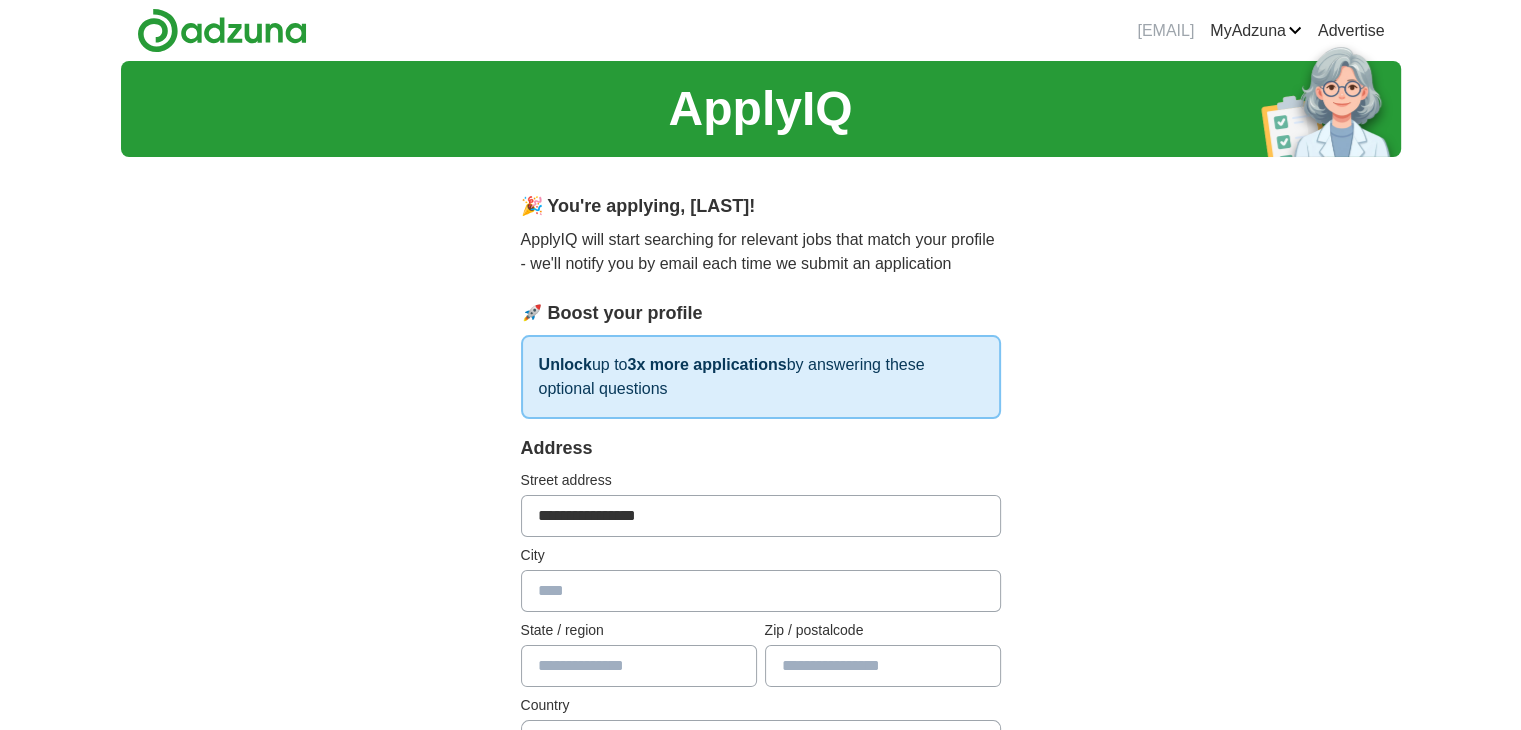 type on "**********" 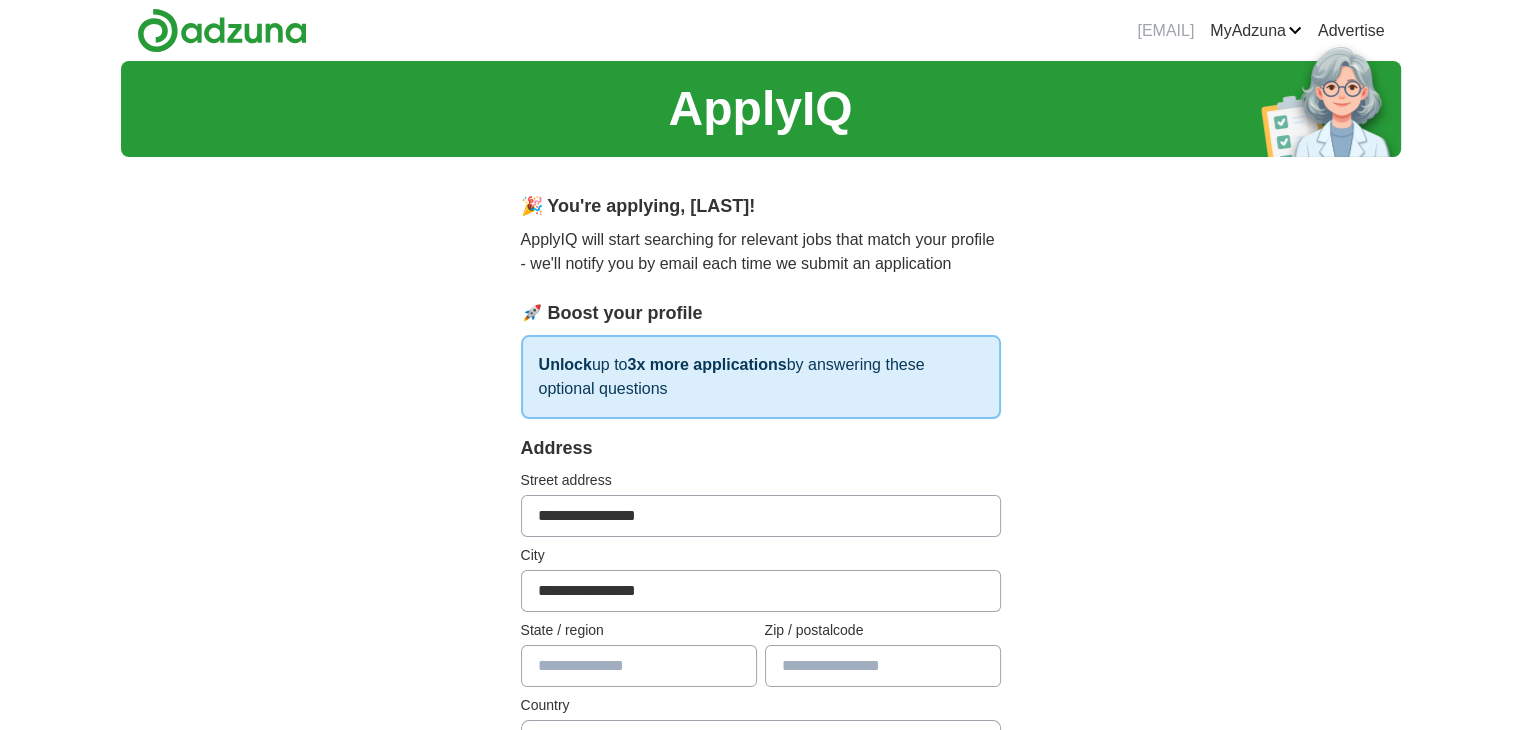type on "**********" 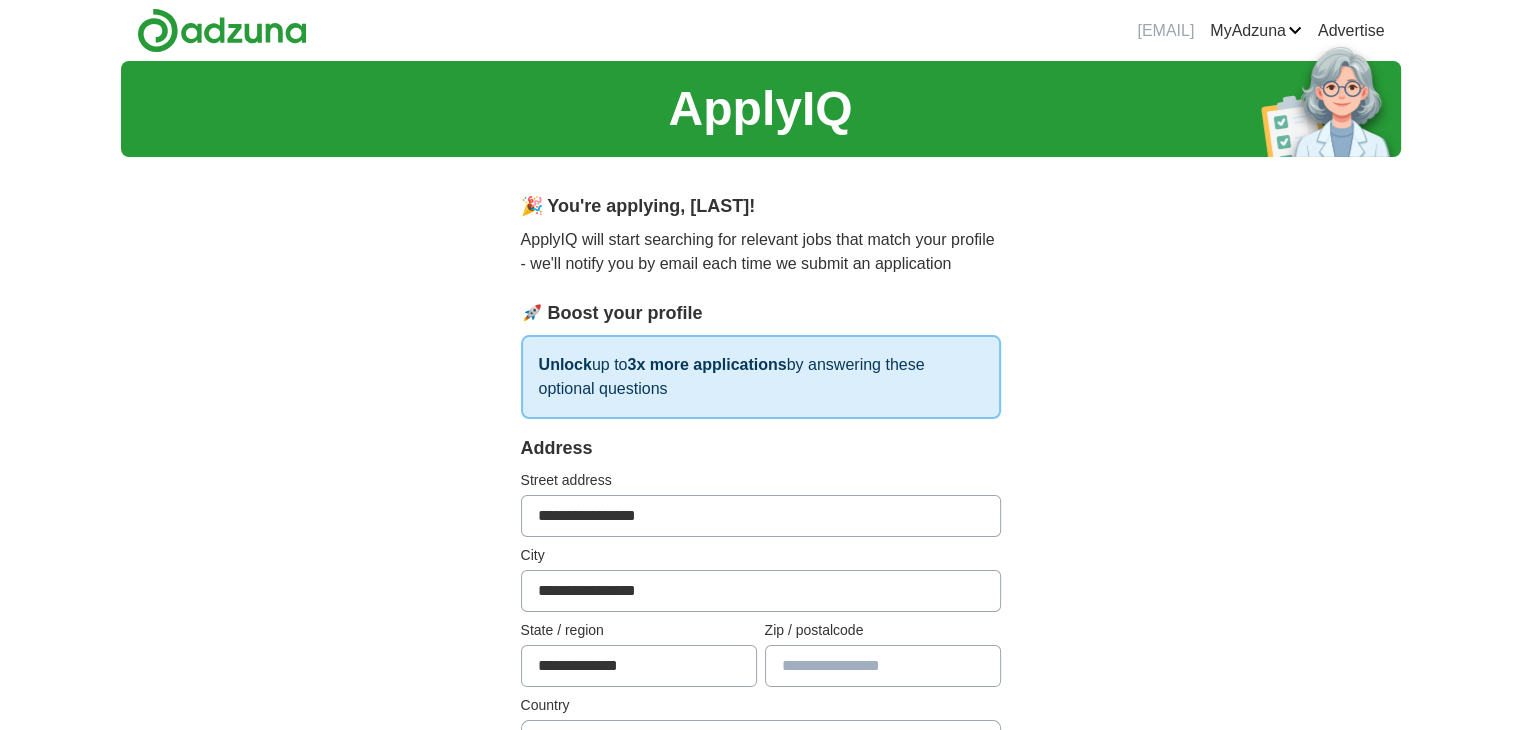 type on "**********" 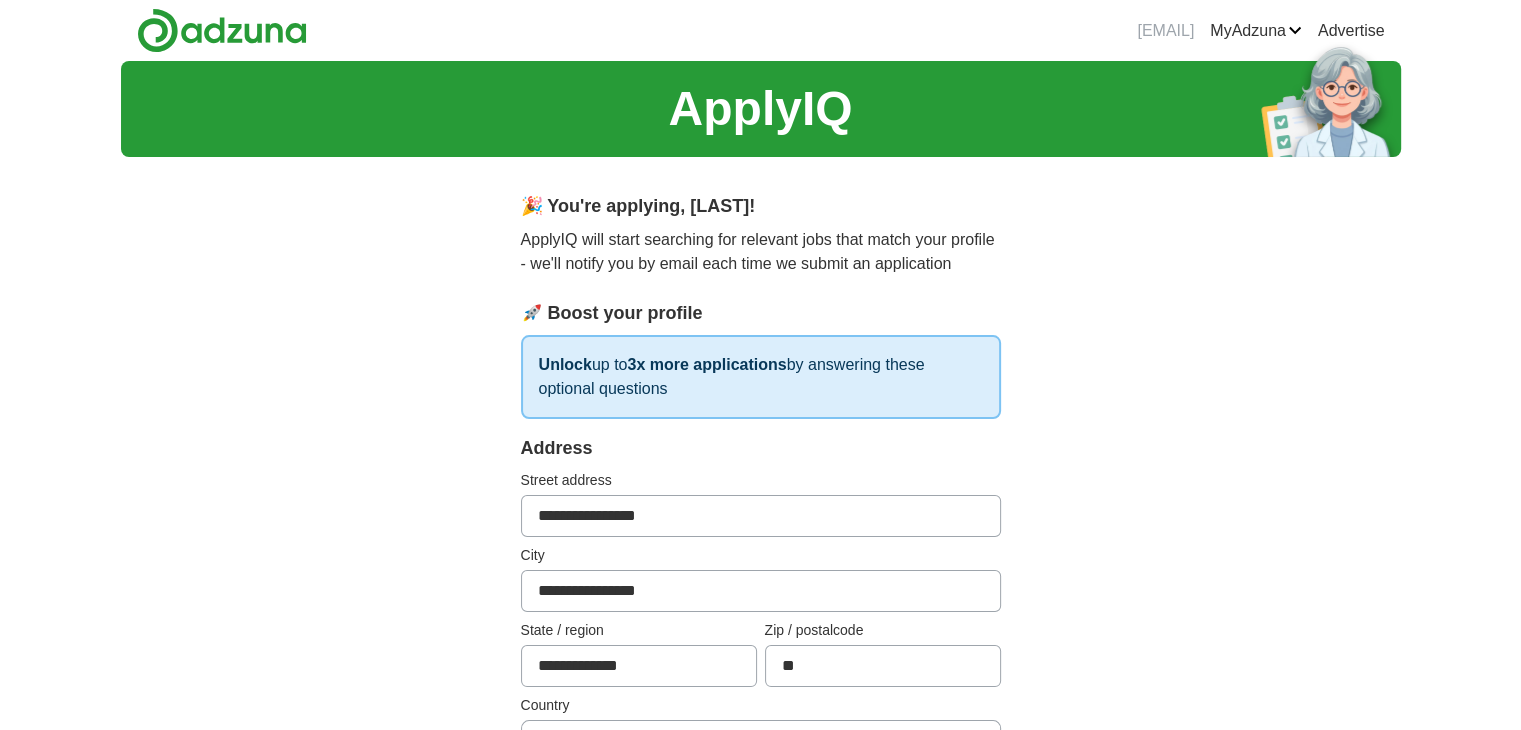 type on "*" 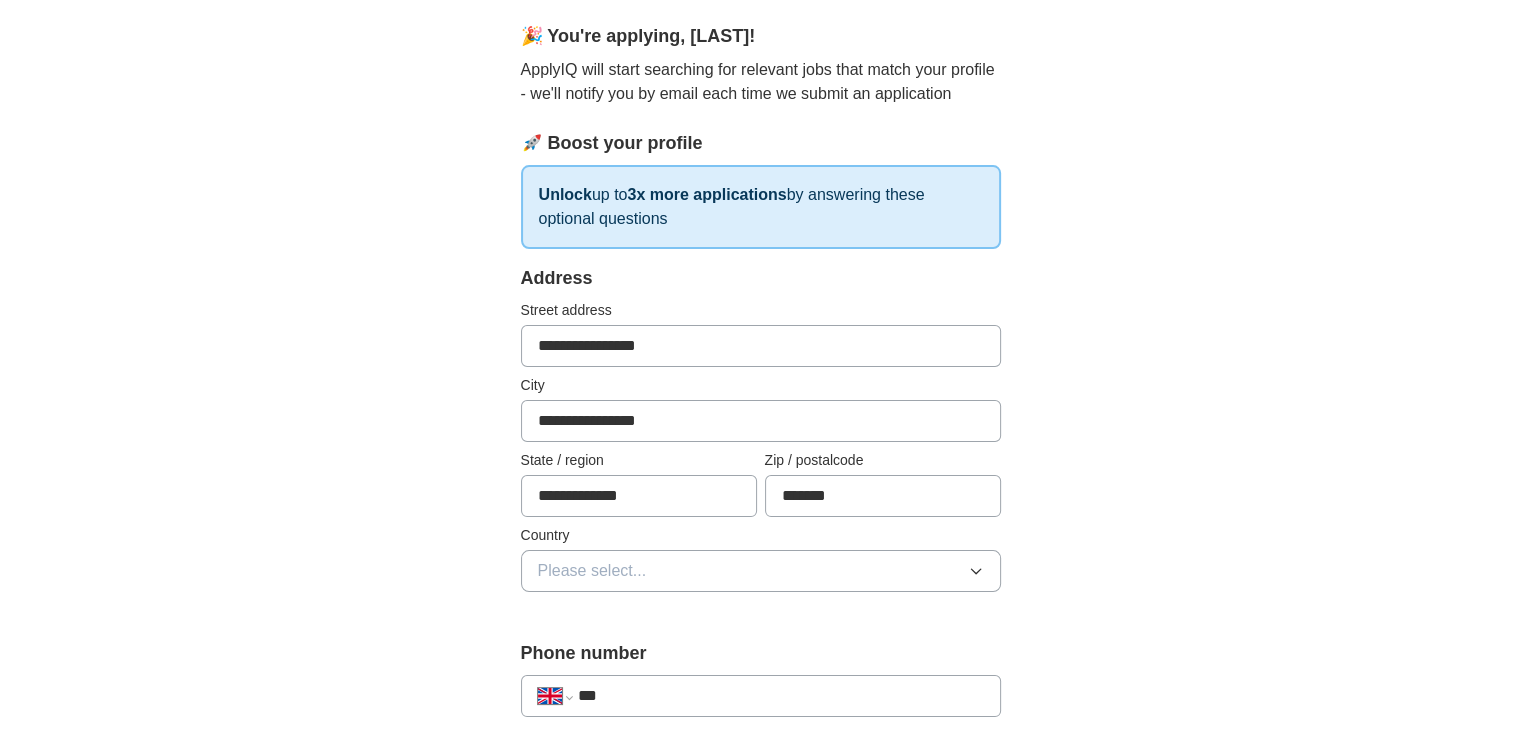 scroll, scrollTop: 200, scrollLeft: 0, axis: vertical 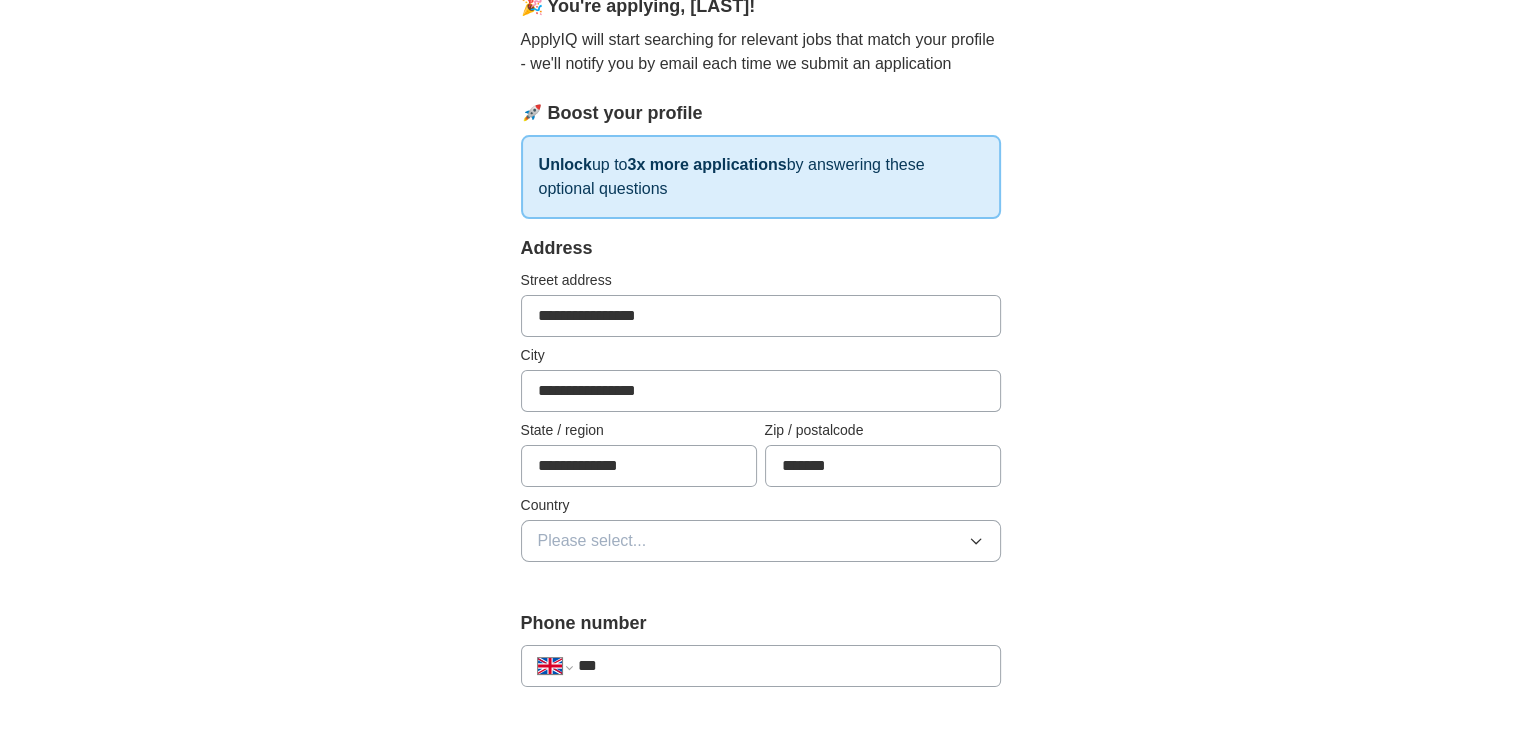 type on "*******" 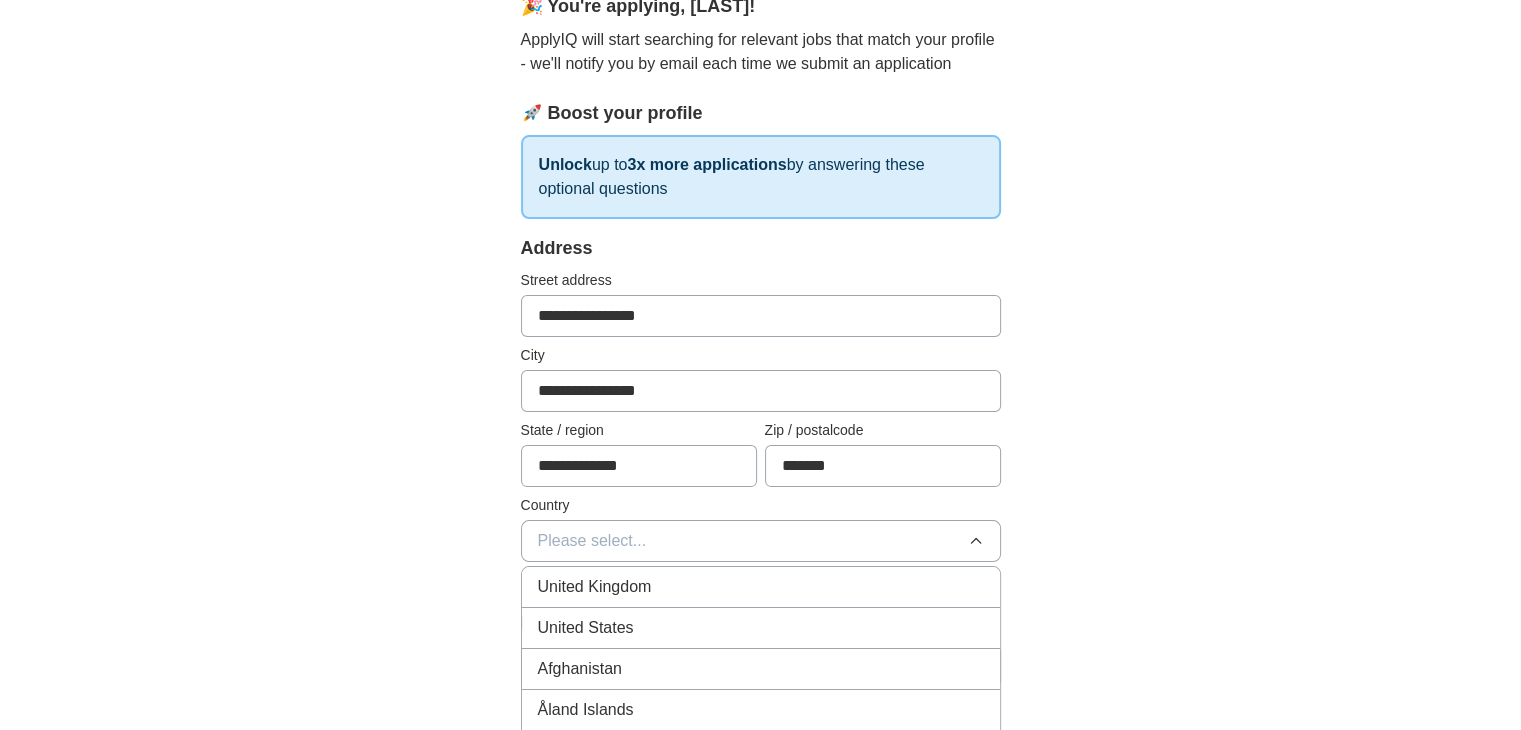 click on "United Kingdom" at bounding box center (595, 587) 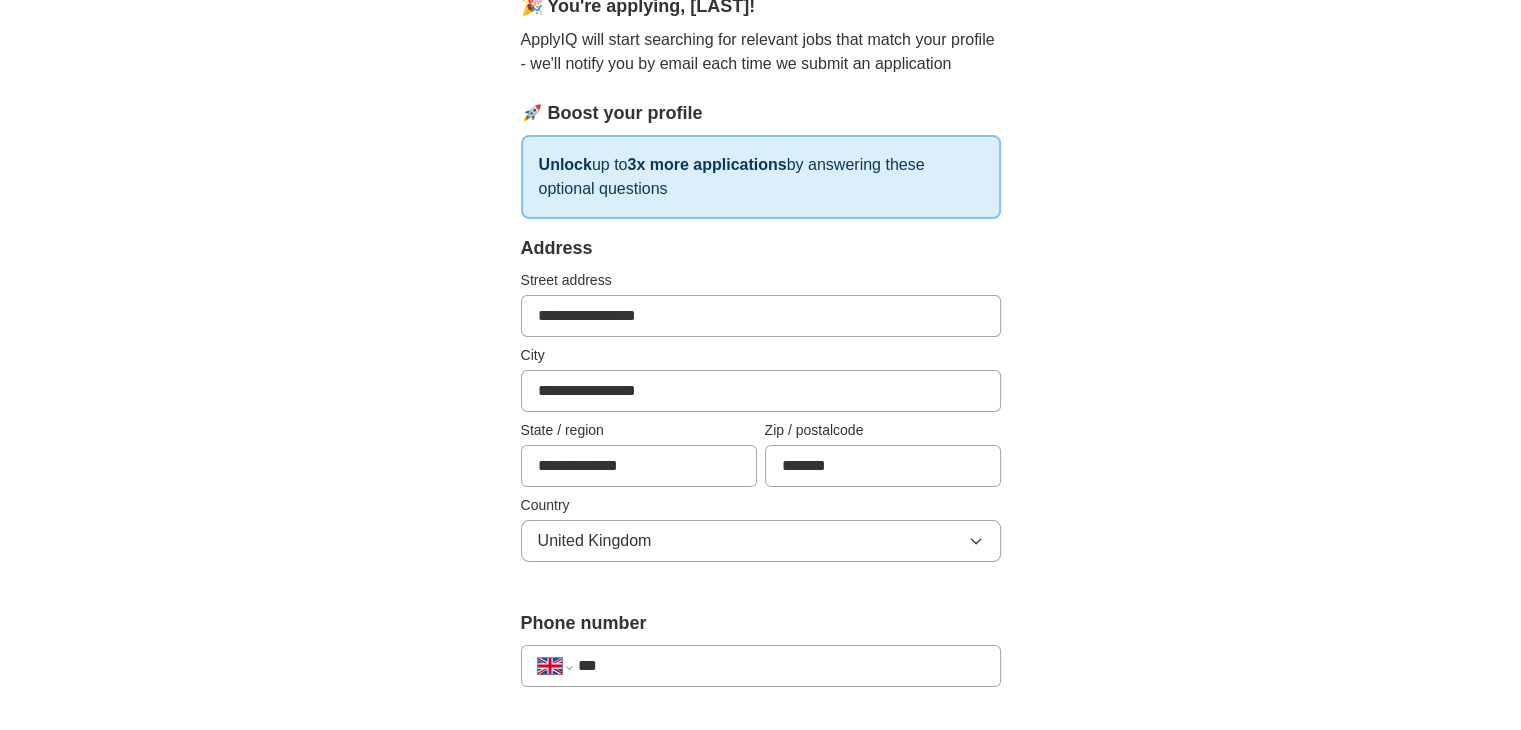 click on "***" at bounding box center [780, 666] 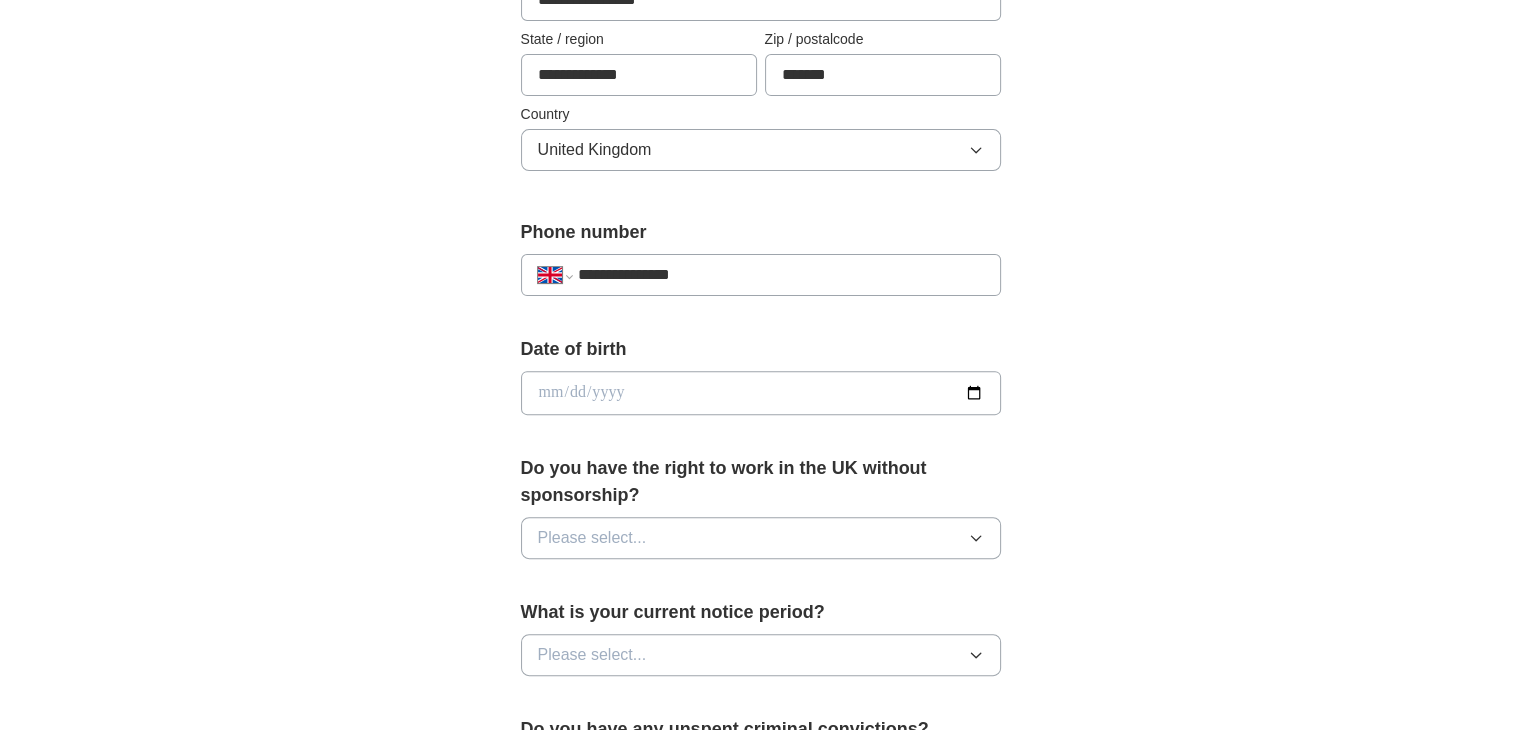scroll, scrollTop: 600, scrollLeft: 0, axis: vertical 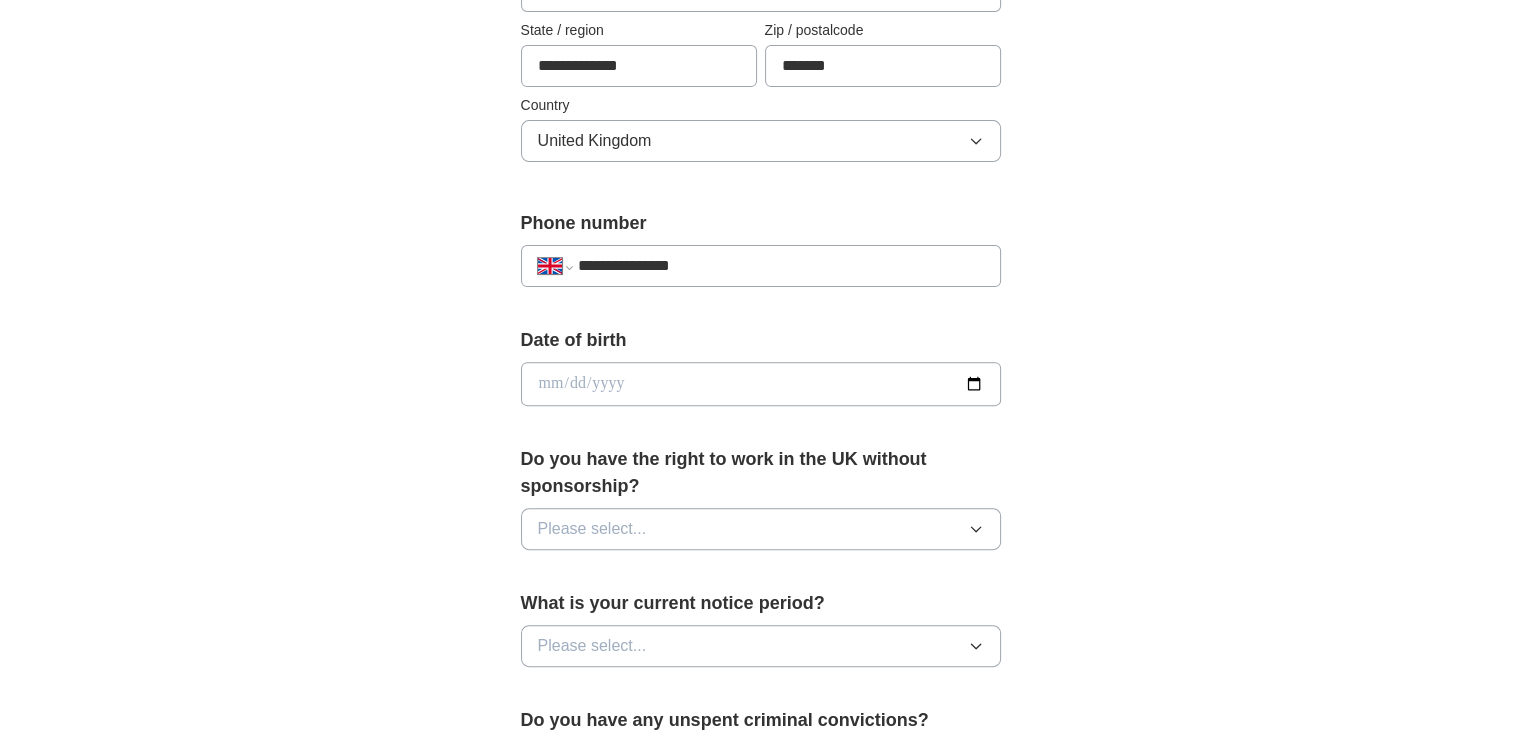 type on "**********" 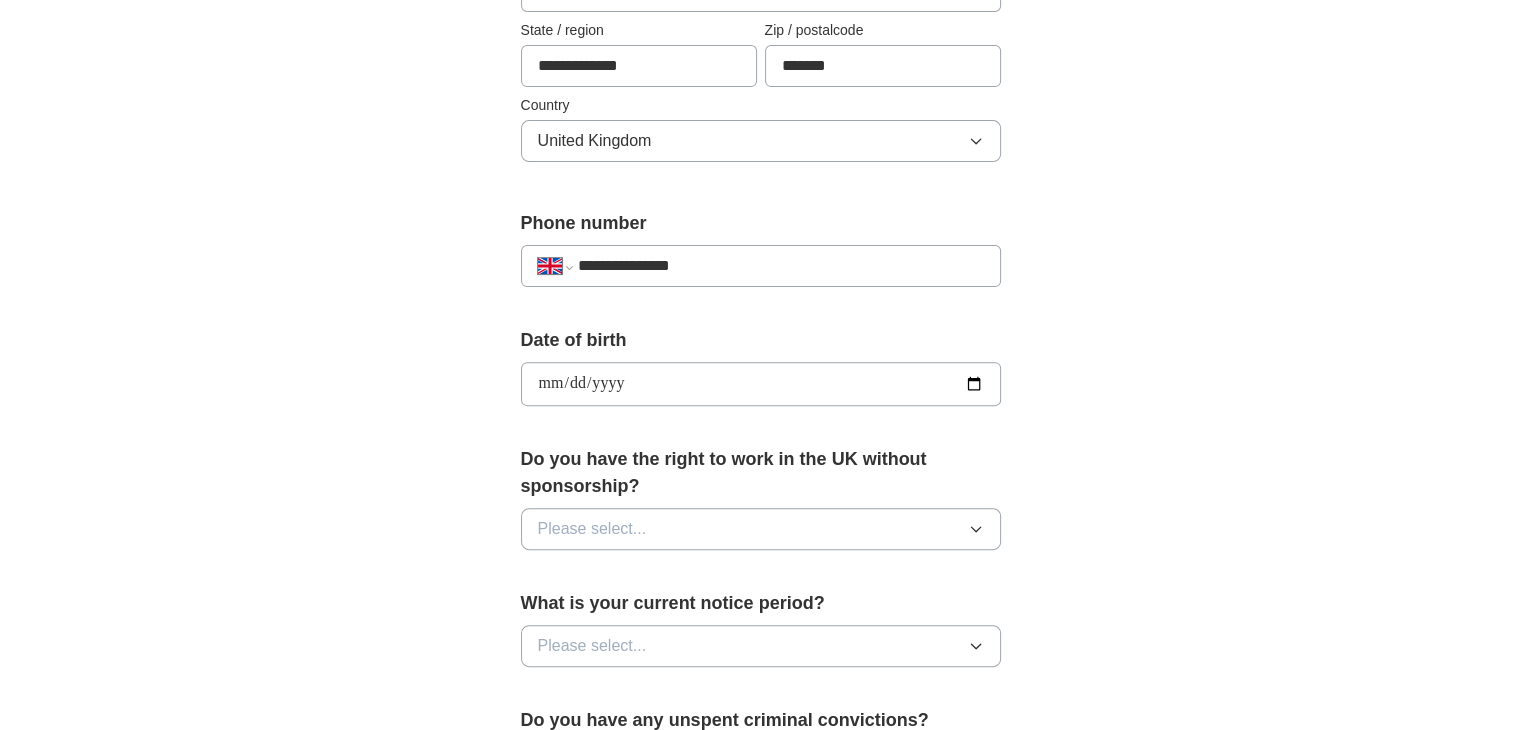 type on "**********" 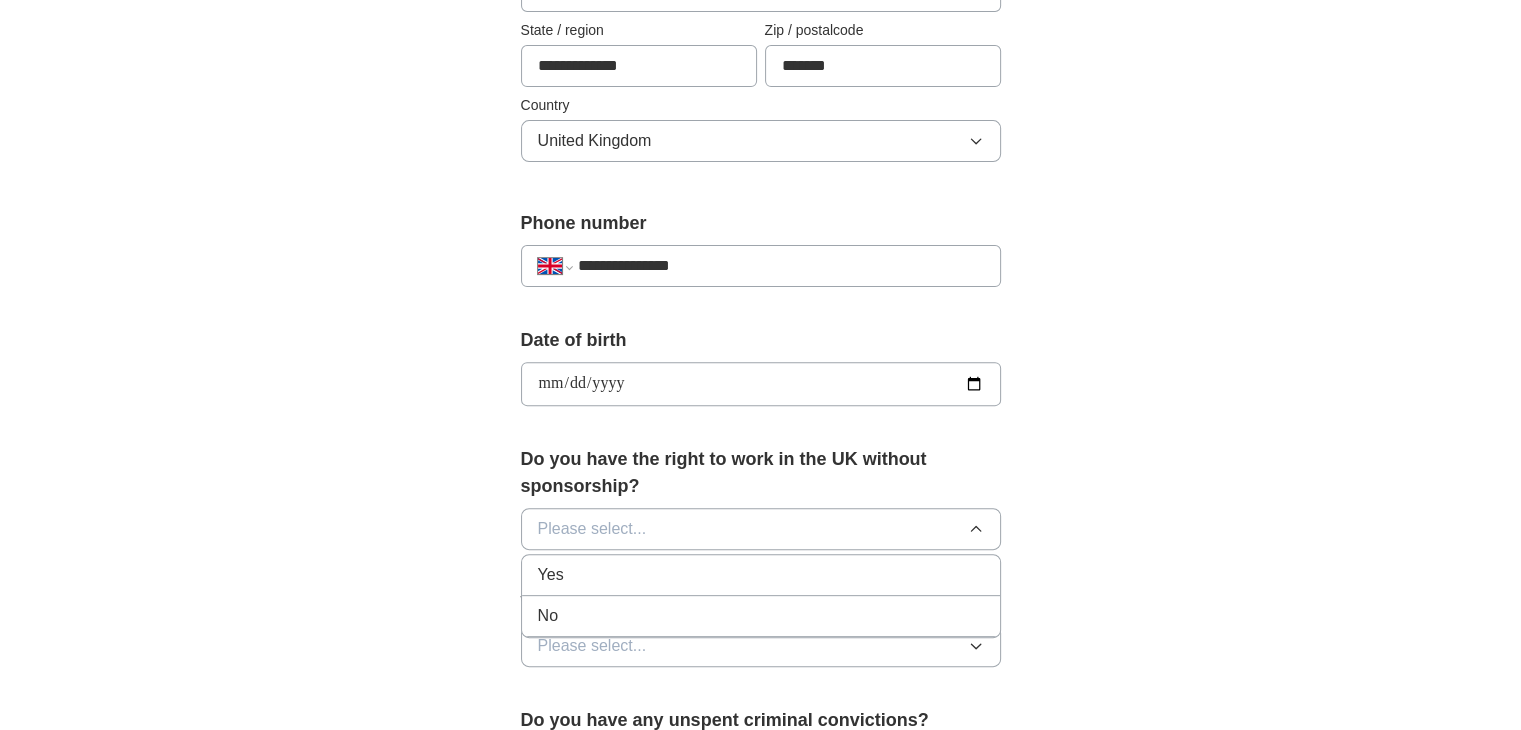 click on "Yes" at bounding box center [761, 575] 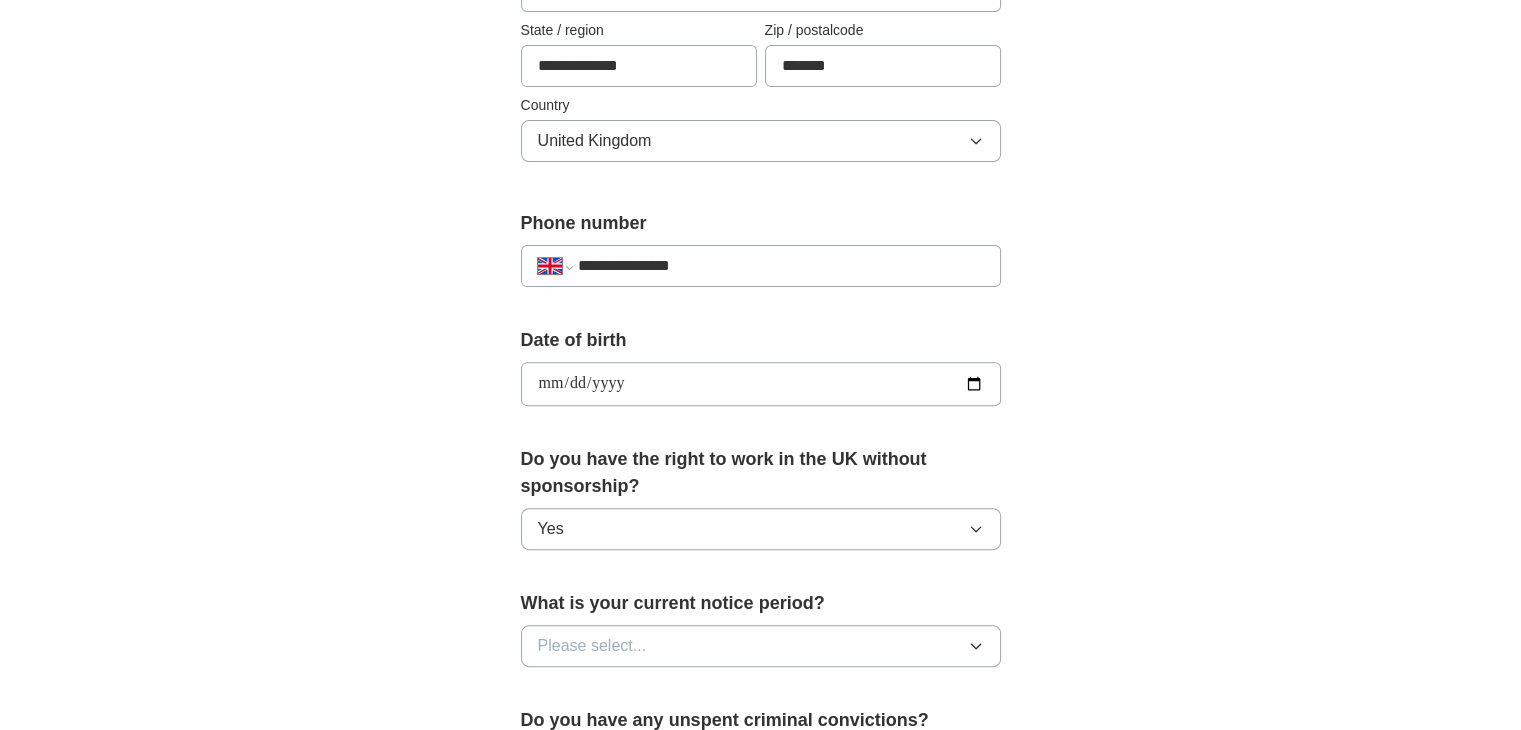 click 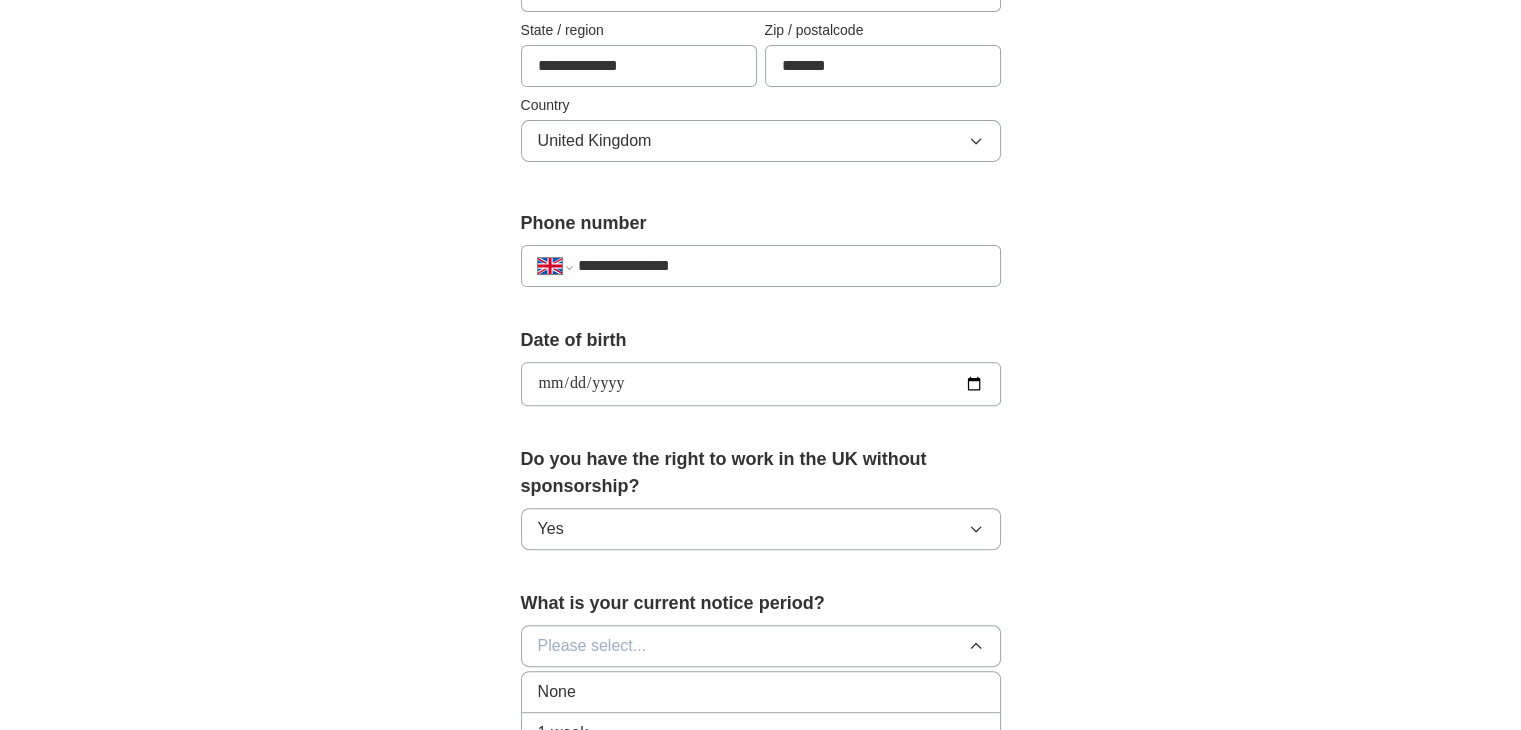click on "None" at bounding box center (761, 692) 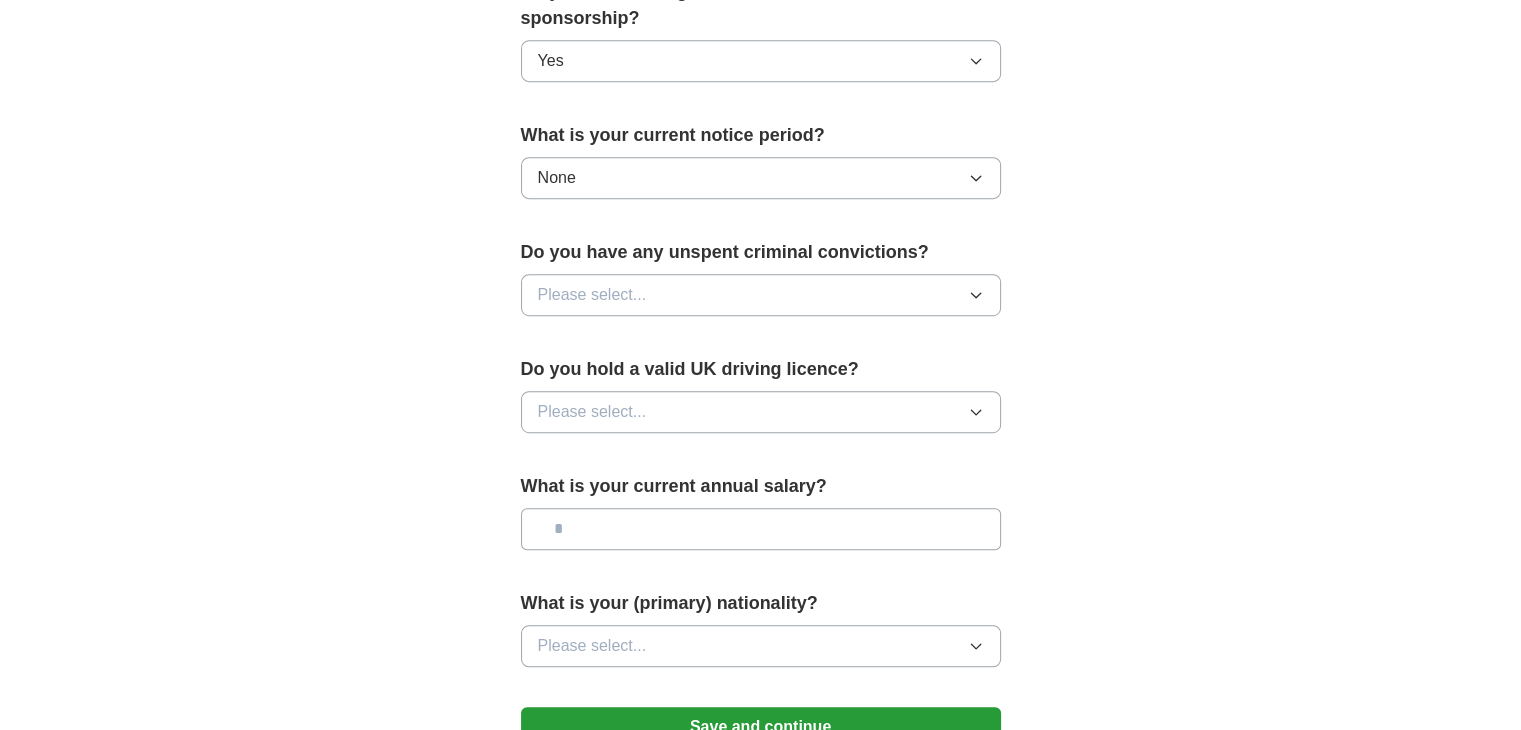 scroll, scrollTop: 1080, scrollLeft: 0, axis: vertical 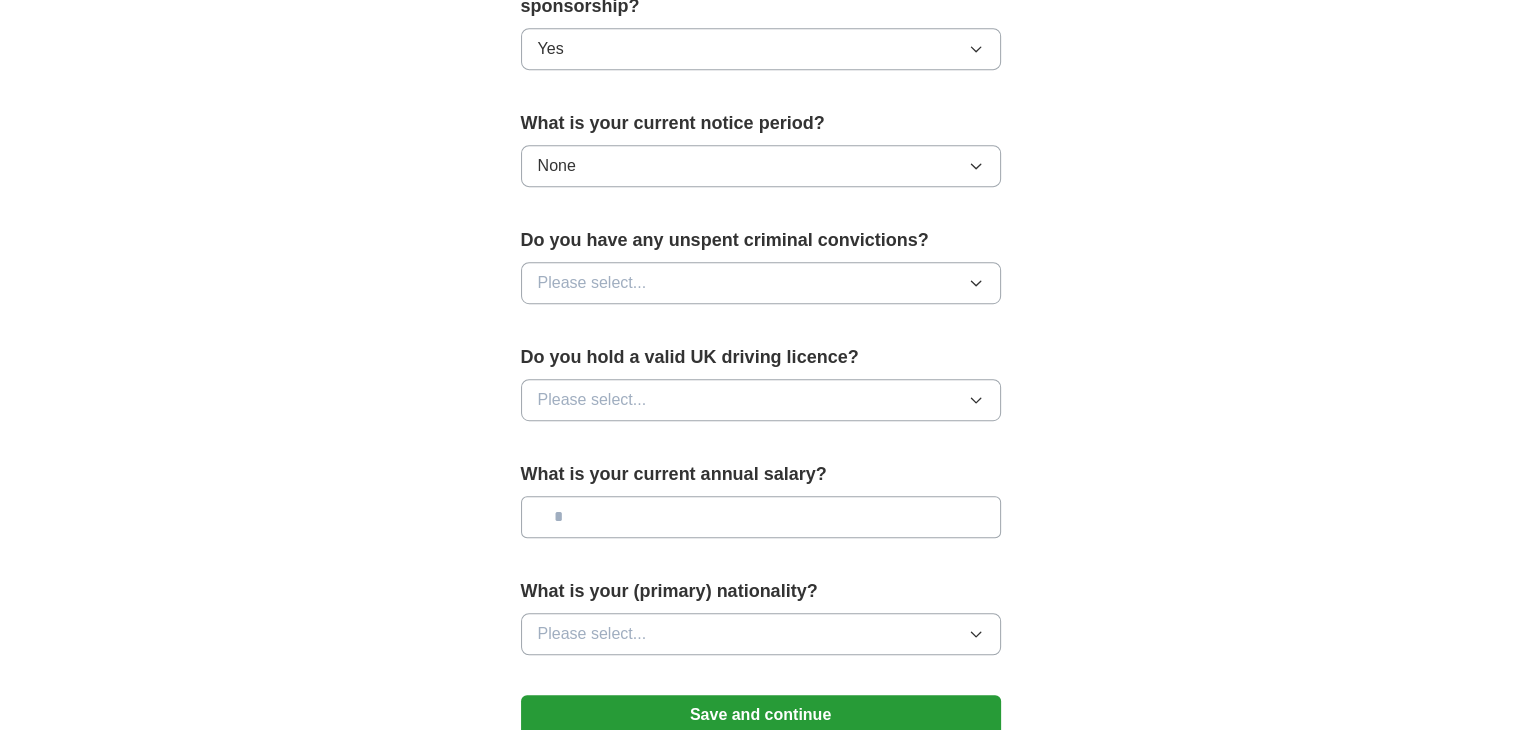 click on "Please select..." at bounding box center (761, 283) 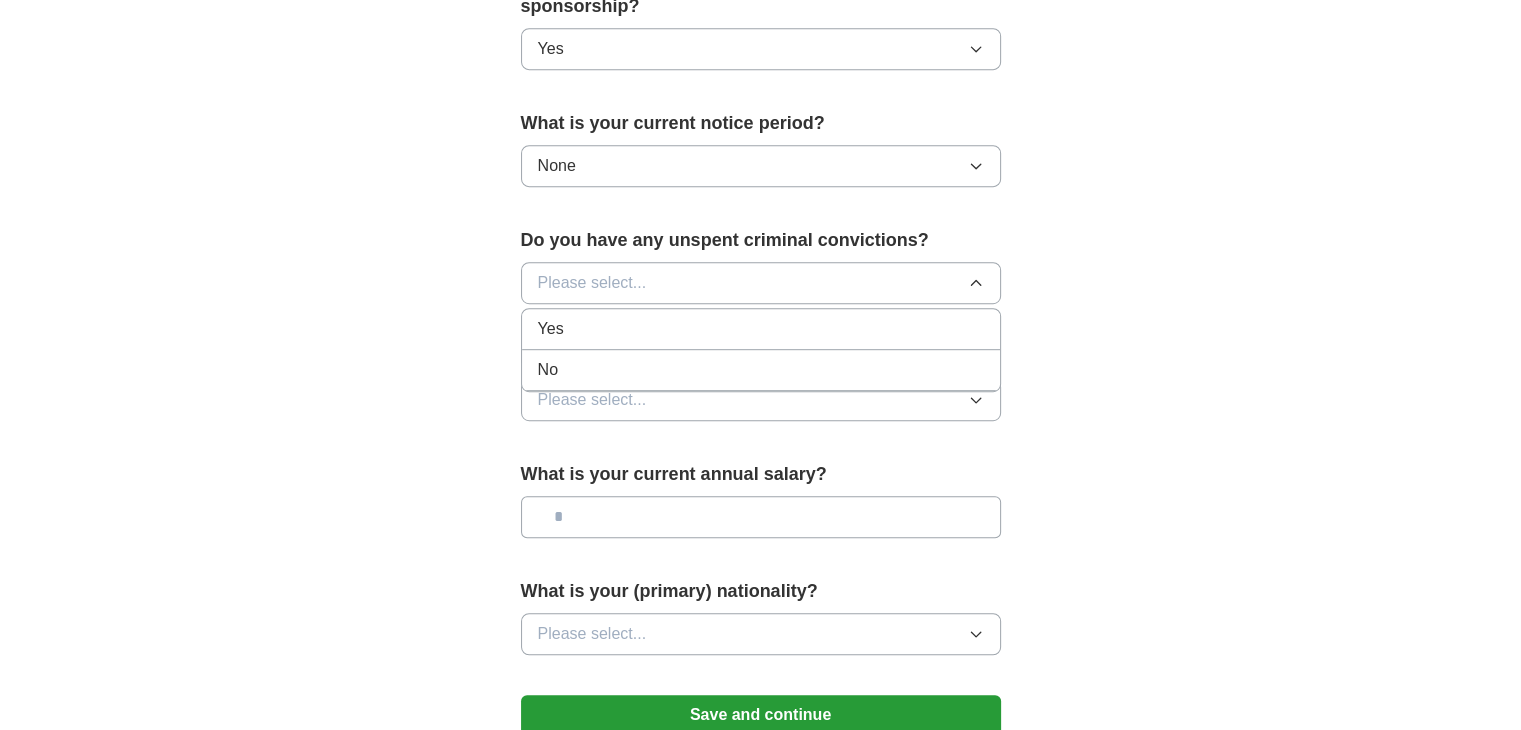 click on "No" at bounding box center (761, 370) 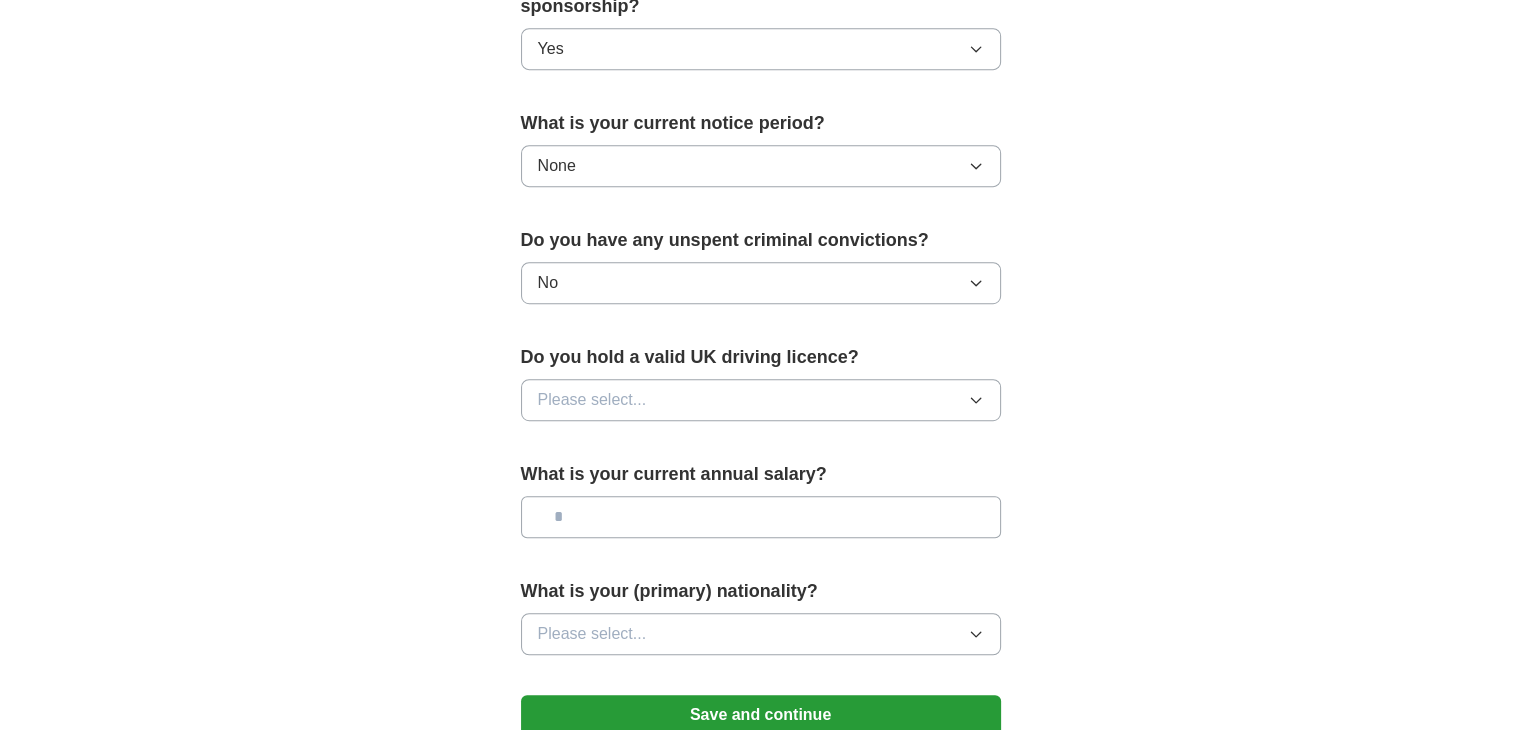 click 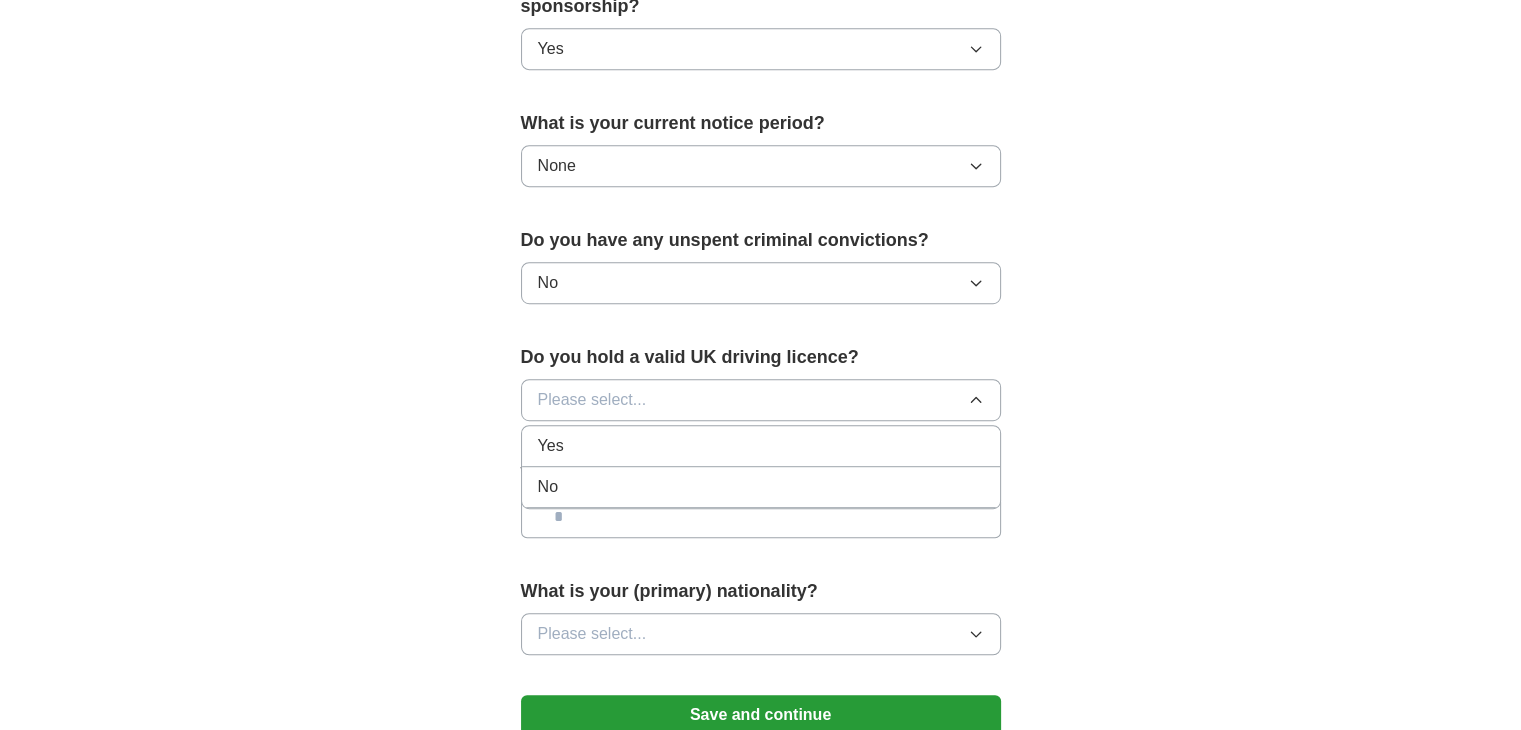 click on "Yes" at bounding box center [761, 446] 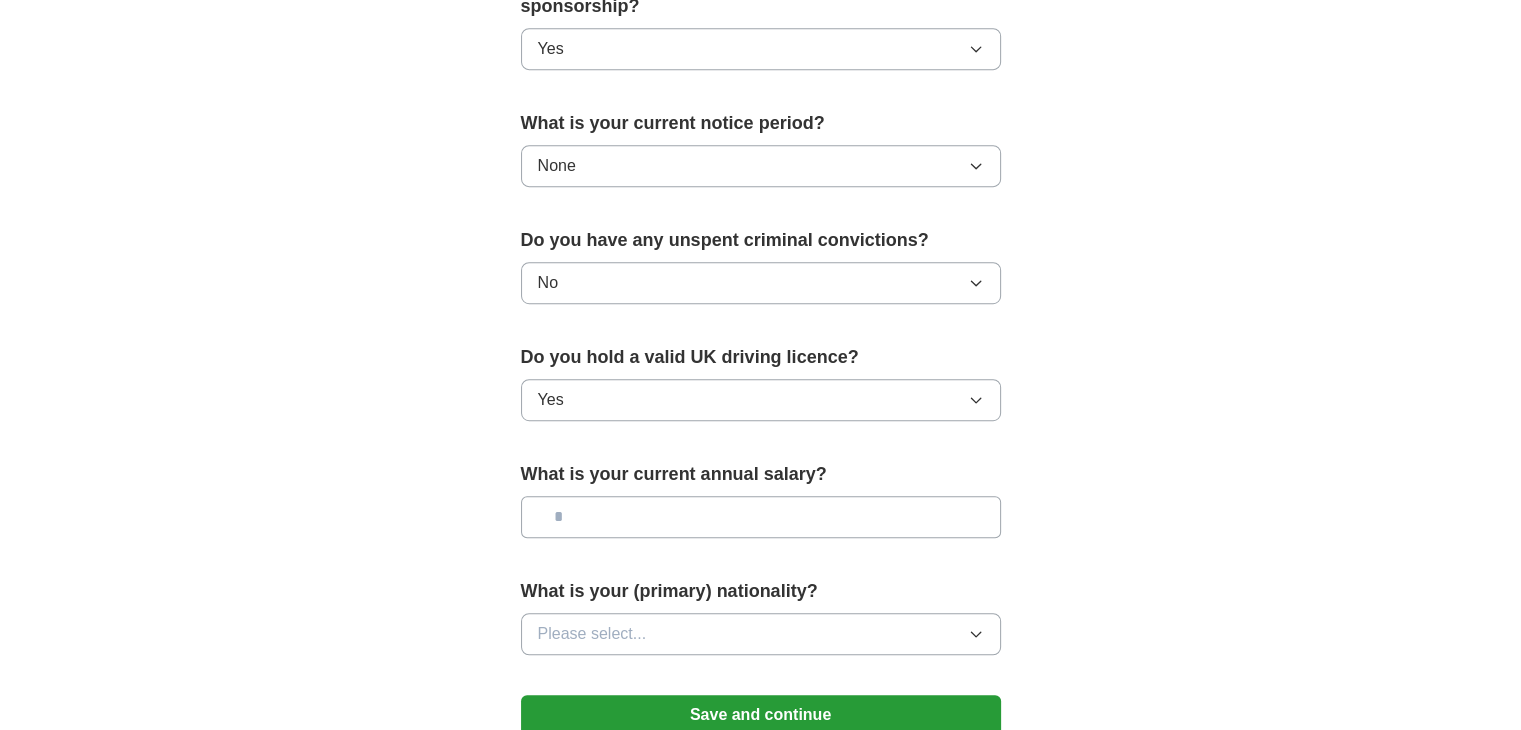 click at bounding box center [761, 517] 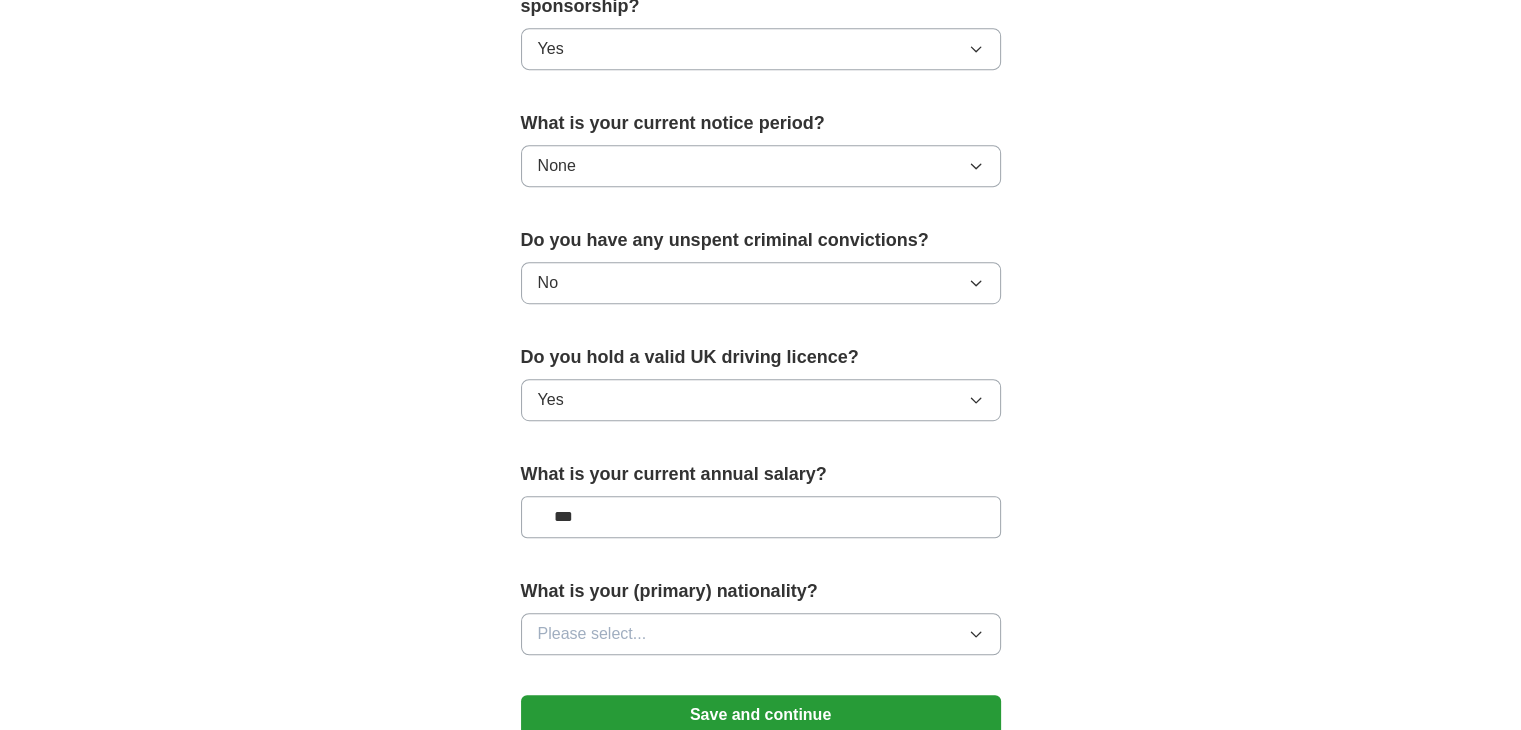 type on "**" 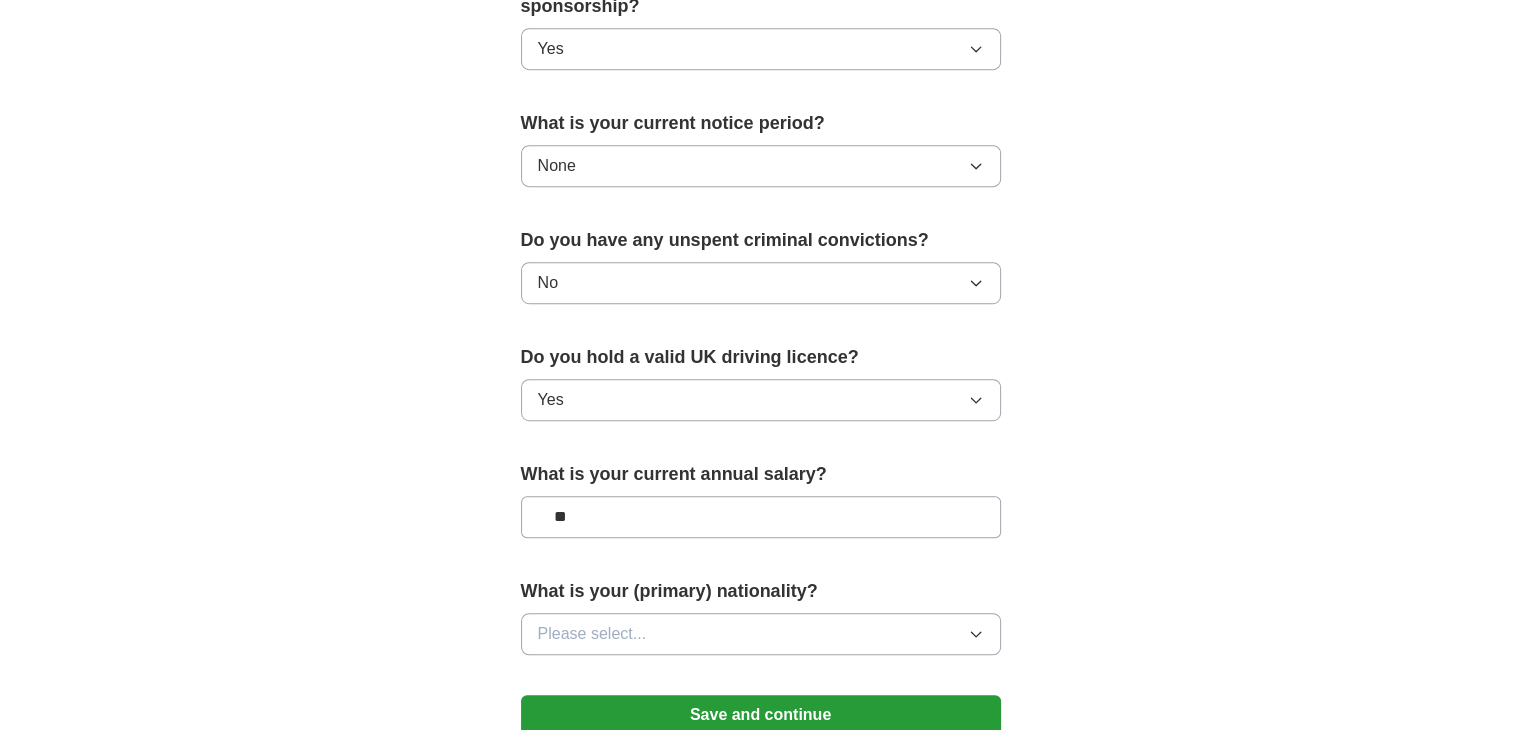 type on "**" 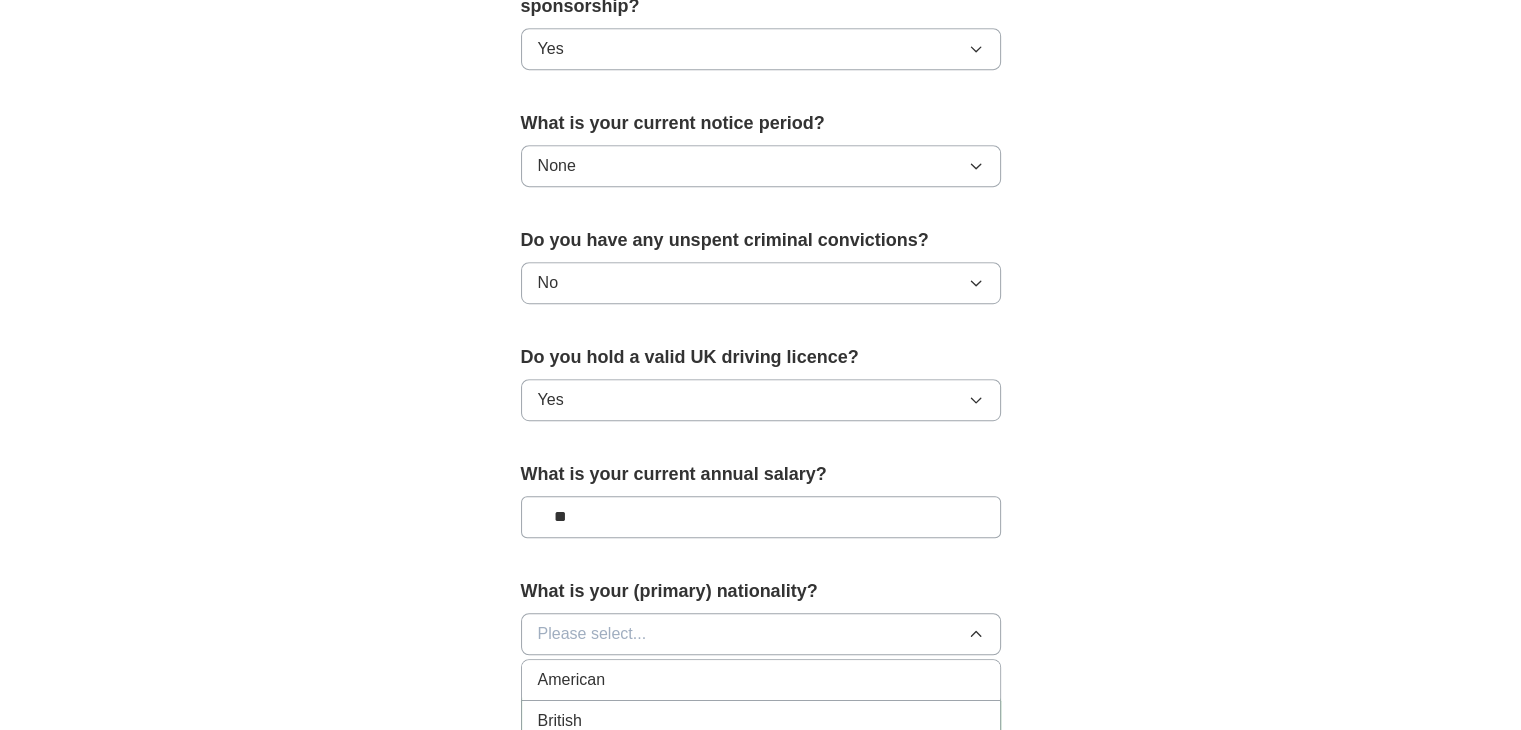 click on "British" at bounding box center [761, 721] 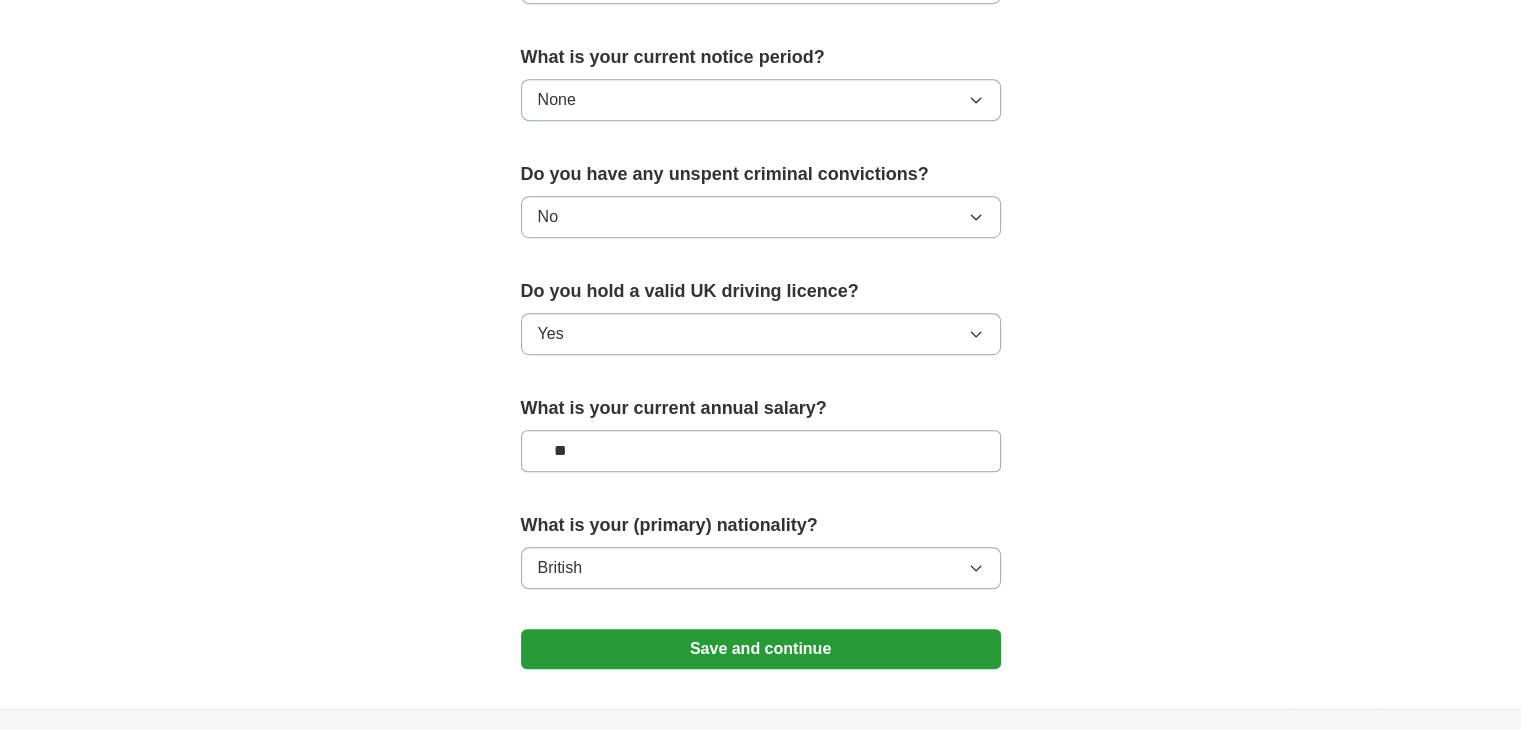 scroll, scrollTop: 1160, scrollLeft: 0, axis: vertical 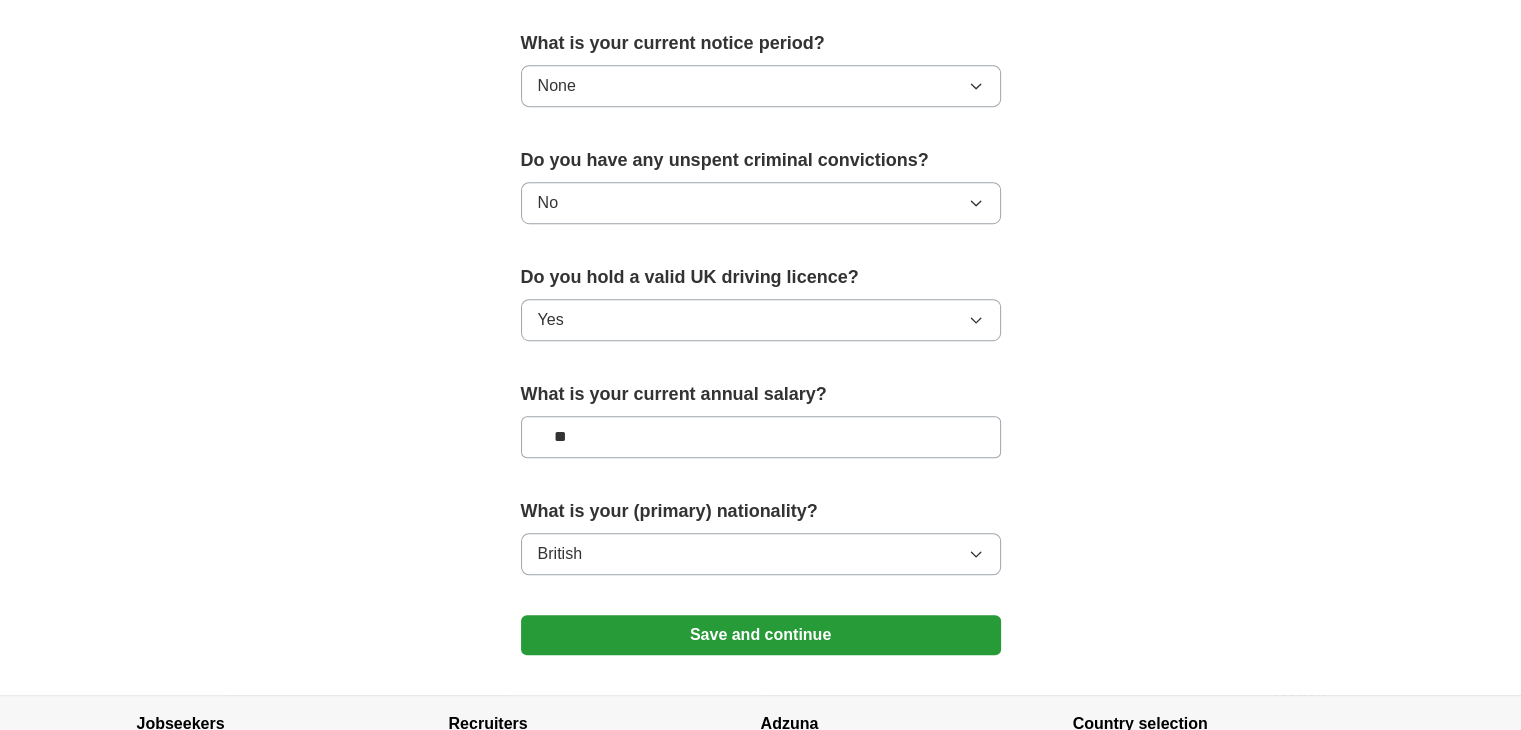 click on "Save and continue" at bounding box center [761, 635] 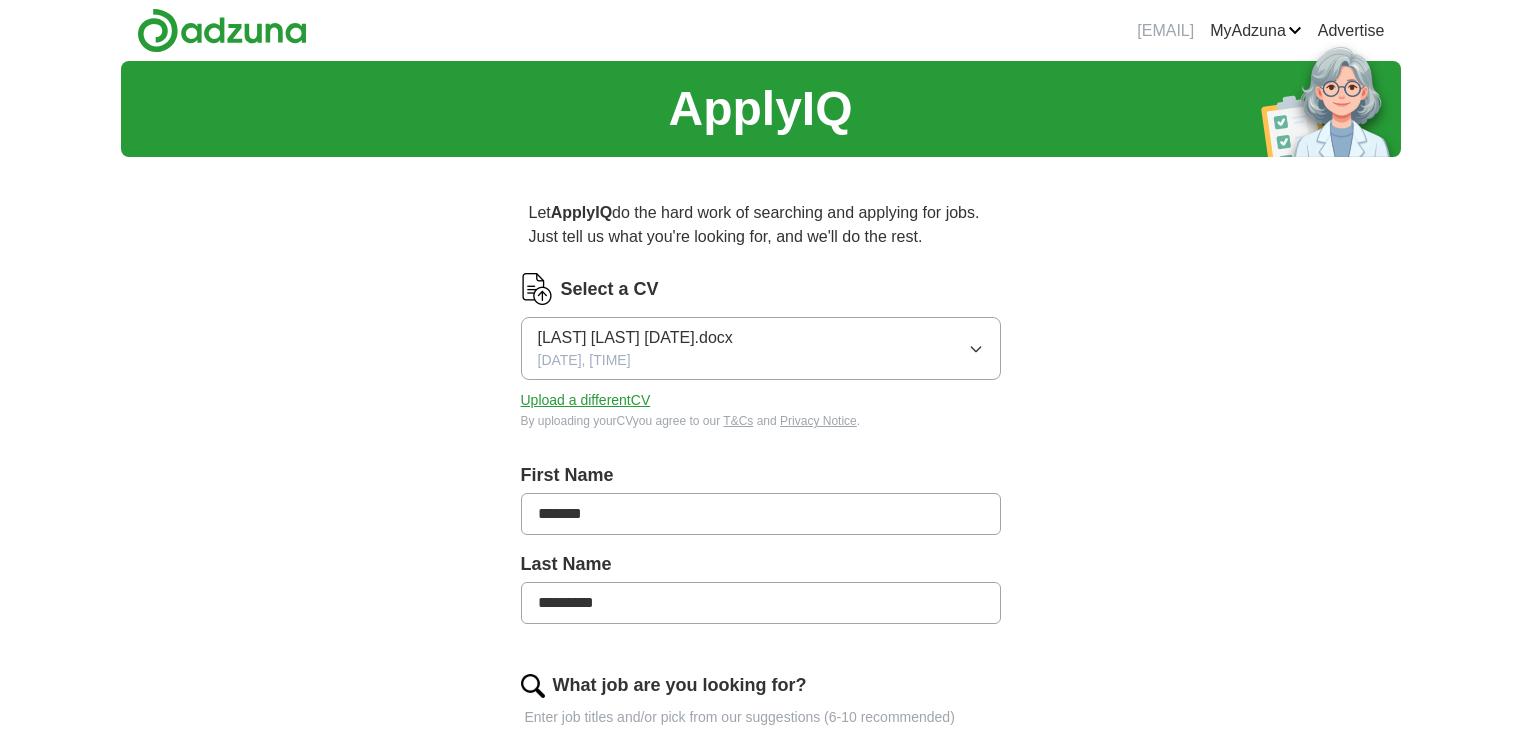 scroll, scrollTop: 0, scrollLeft: 0, axis: both 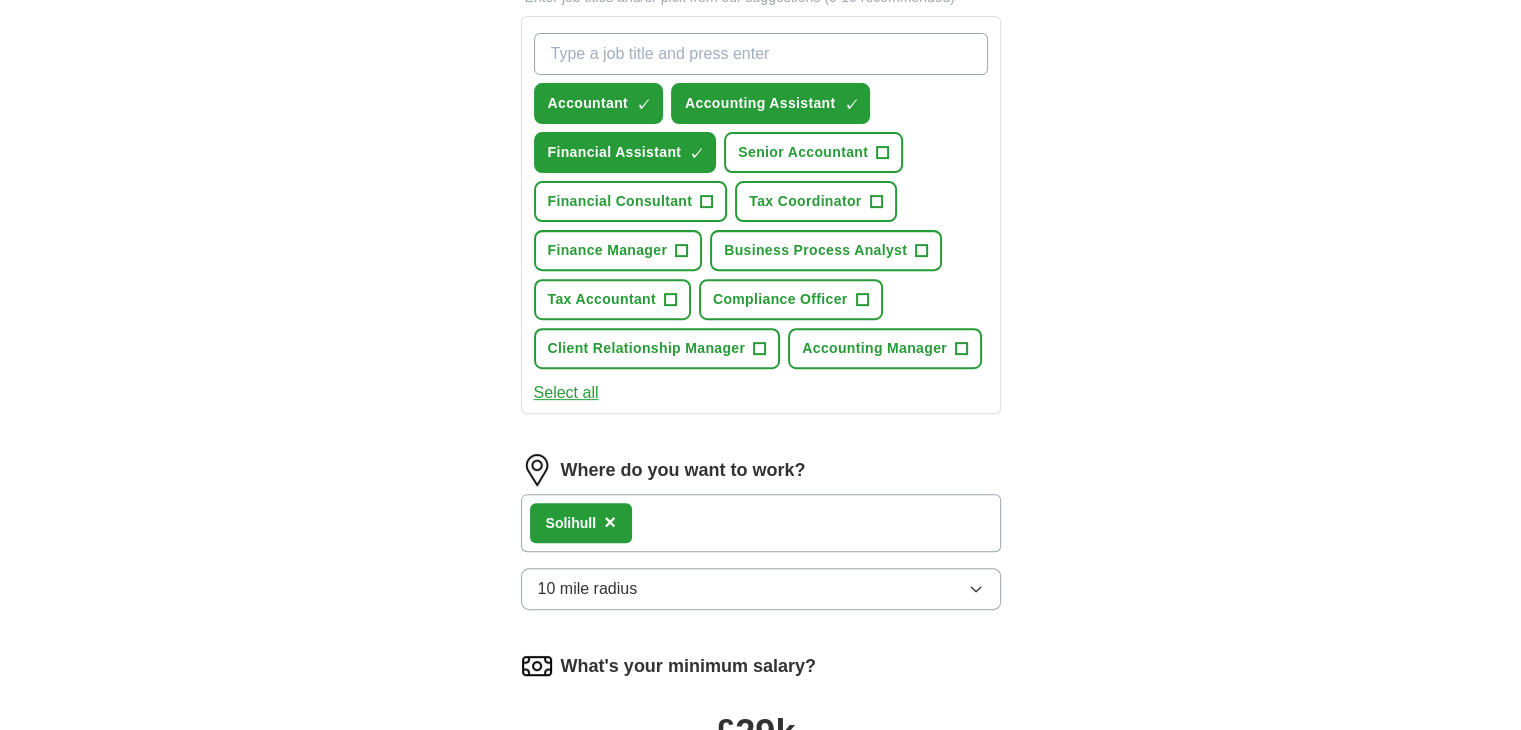 click on "Select a CV [LAST] [LAST] [DATE].docx [DATE], [TIME] Upload a different  CV By uploading your  CV  you agree to our   T&Cs   and   Privacy Notice . First Name ******* Last Name ********* What job are you looking for? Enter job titles and/or pick from our suggestions (6-10 recommended) Accountant ✓ × Accounting Assistant ✓ × Financial Assistant ✓ × Senior Accountant + Financial Consultant + Tax Coordinator + Finance Manager + Business Process Analyst + Tax Accountant + Compliance Officer + Client Relationship Manager + Accounting Manager + Select all Where do you want to work? [CITY] × 10 mile radius What's your minimum salary? At least  £ 29k   per year £ 20 k £ 100 k+ Update ApplyIQ settings Go to dashboard" at bounding box center (761, 268) 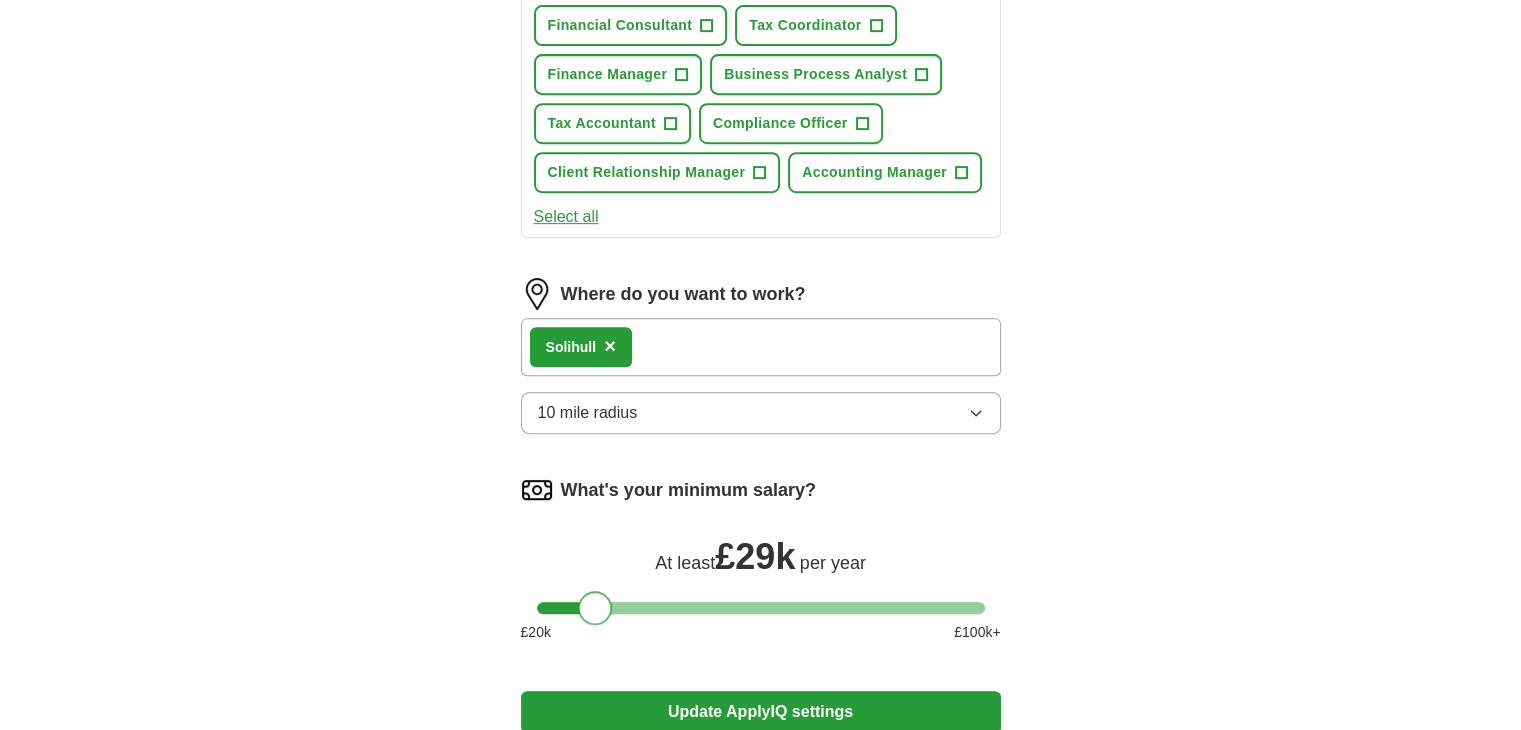 scroll, scrollTop: 920, scrollLeft: 0, axis: vertical 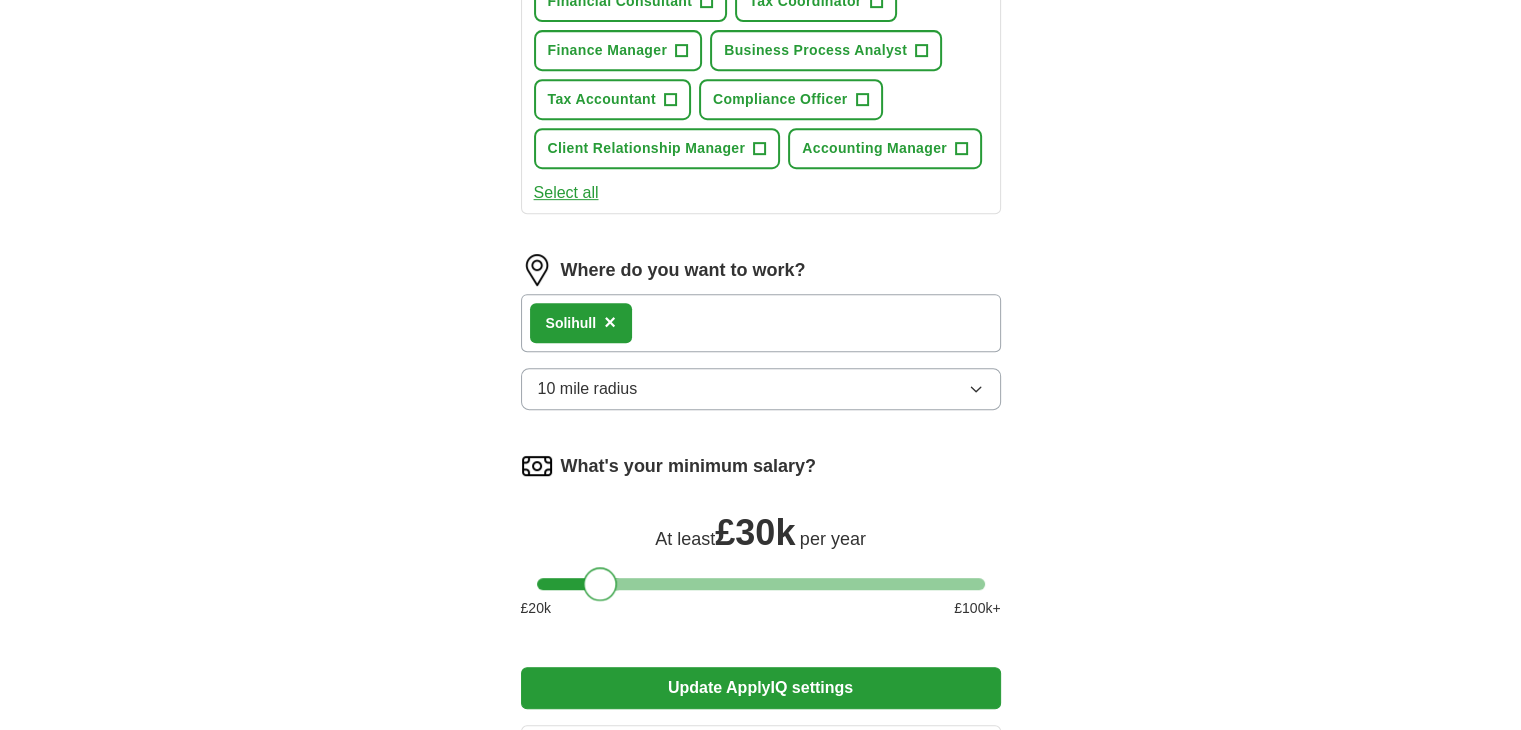 click at bounding box center [600, 584] 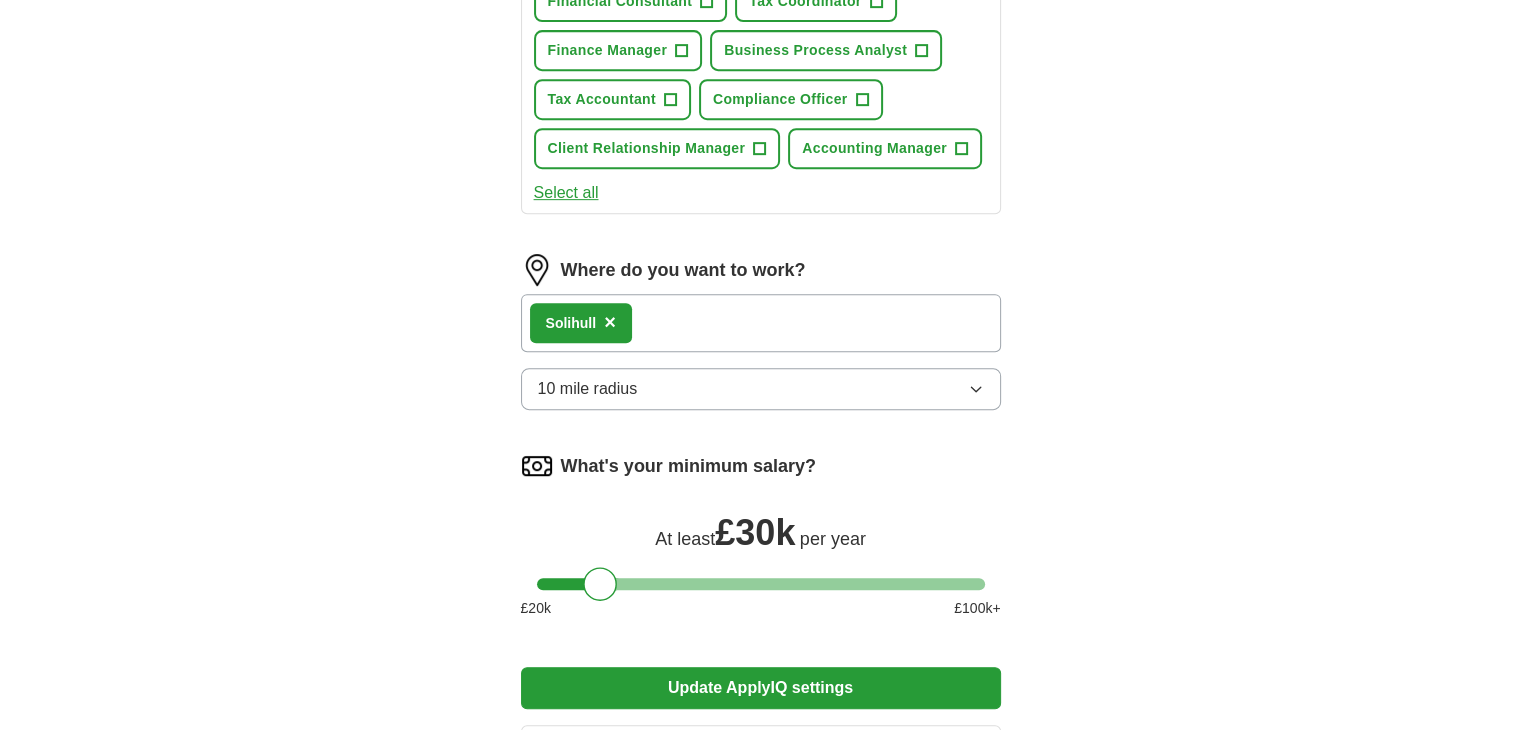 click on "Update ApplyIQ settings" at bounding box center (761, 688) 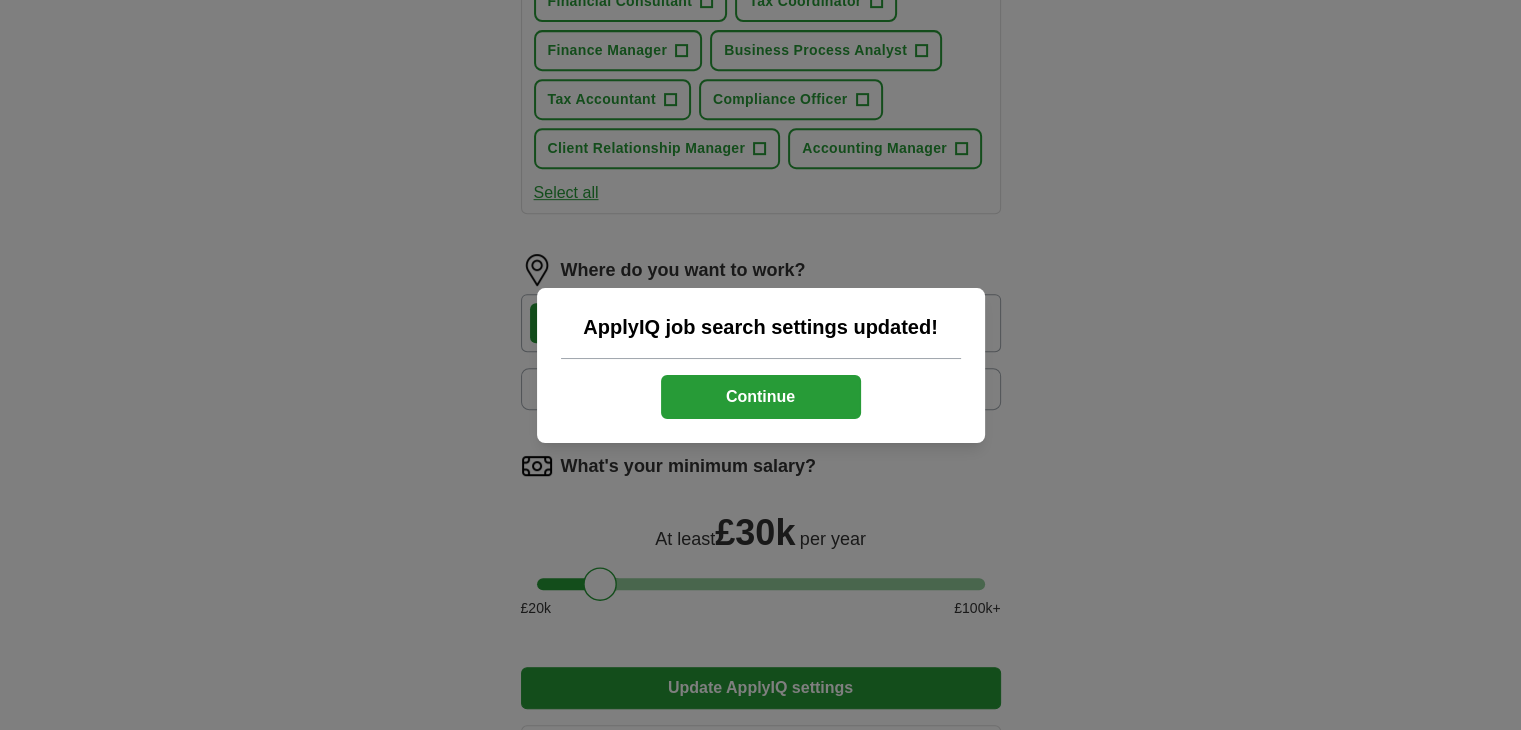click on "Continue" at bounding box center (761, 397) 